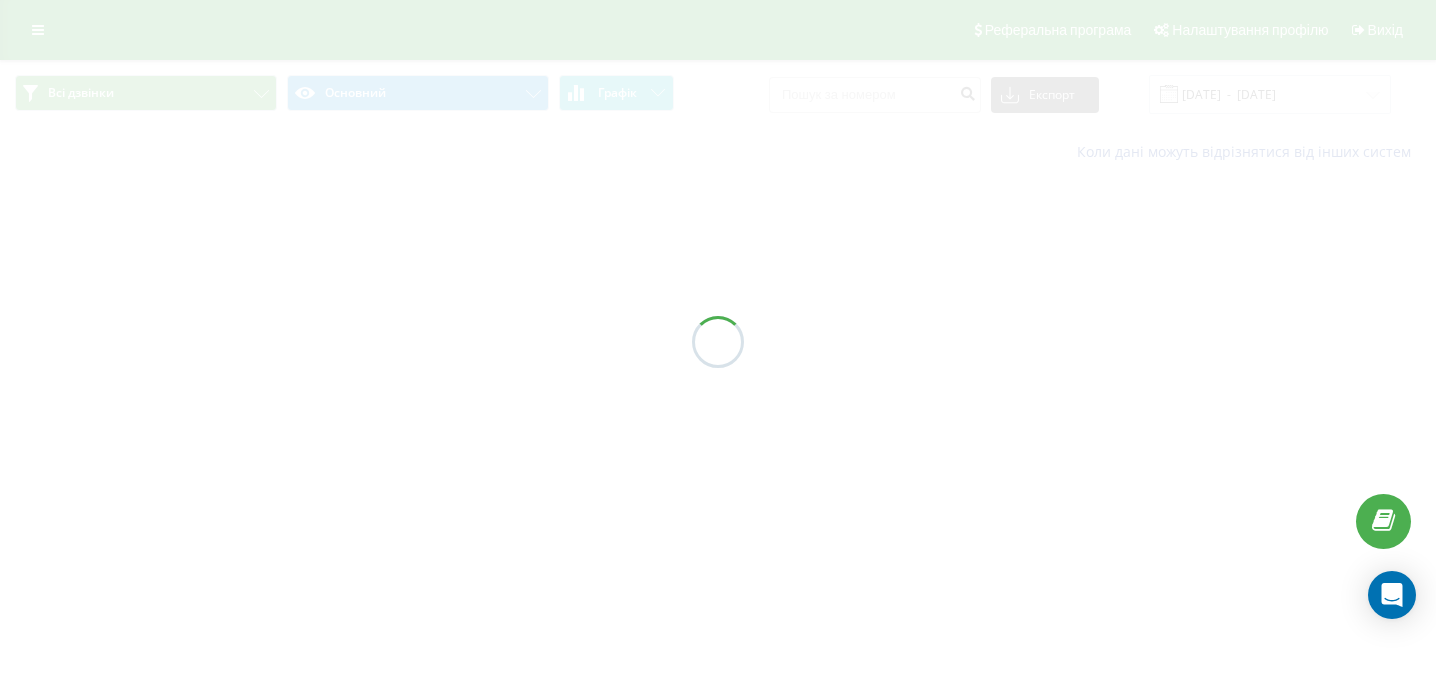 scroll, scrollTop: 0, scrollLeft: 0, axis: both 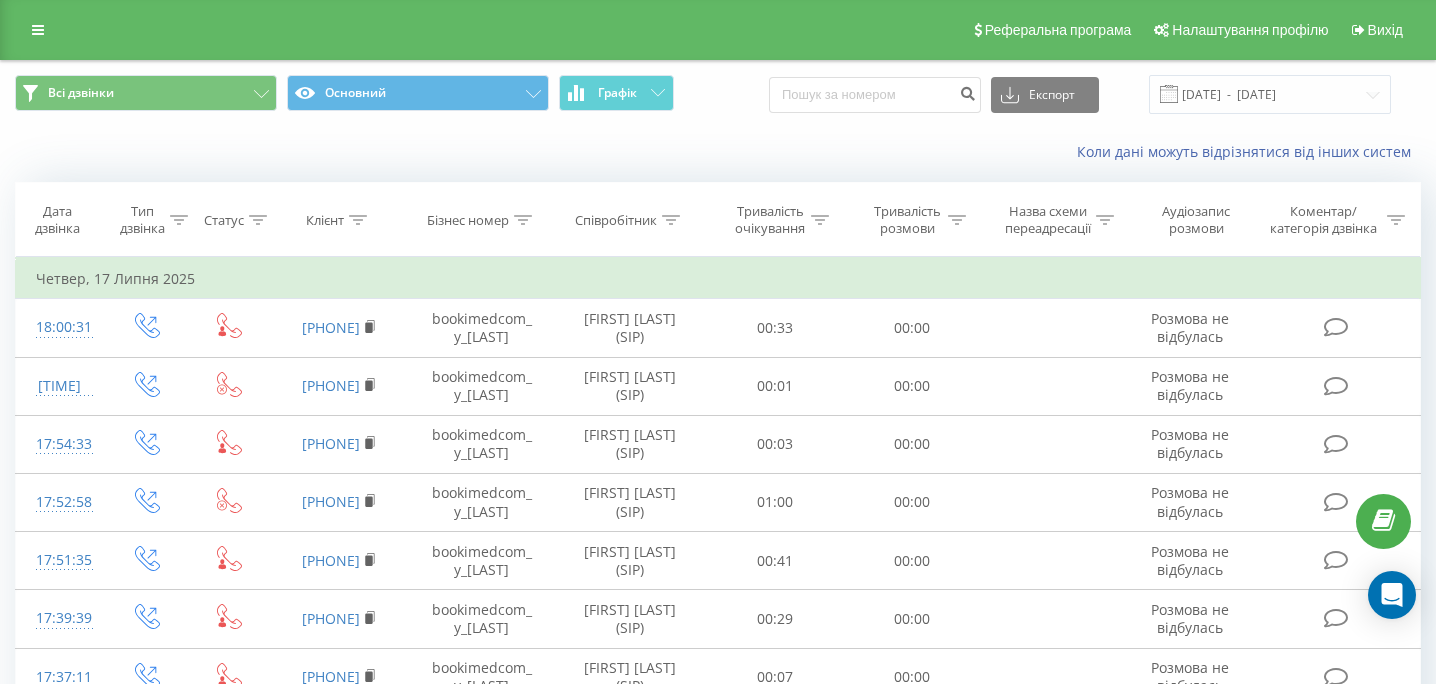 click on "Всі дзвінки Основний Графік Експорт .csv .xls .xlsx [DATE]  -  [DATE]" at bounding box center (718, 94) 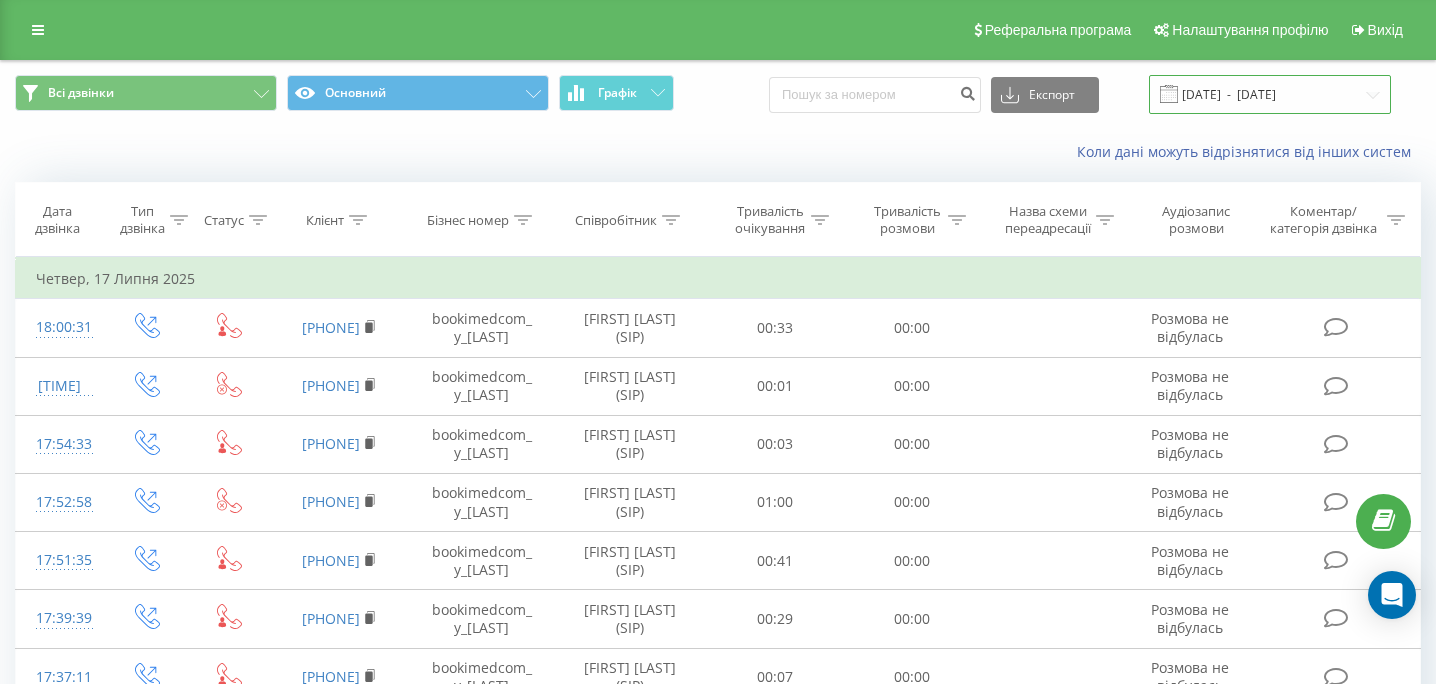 click on "[DATE]  -  [DATE]" at bounding box center [1270, 94] 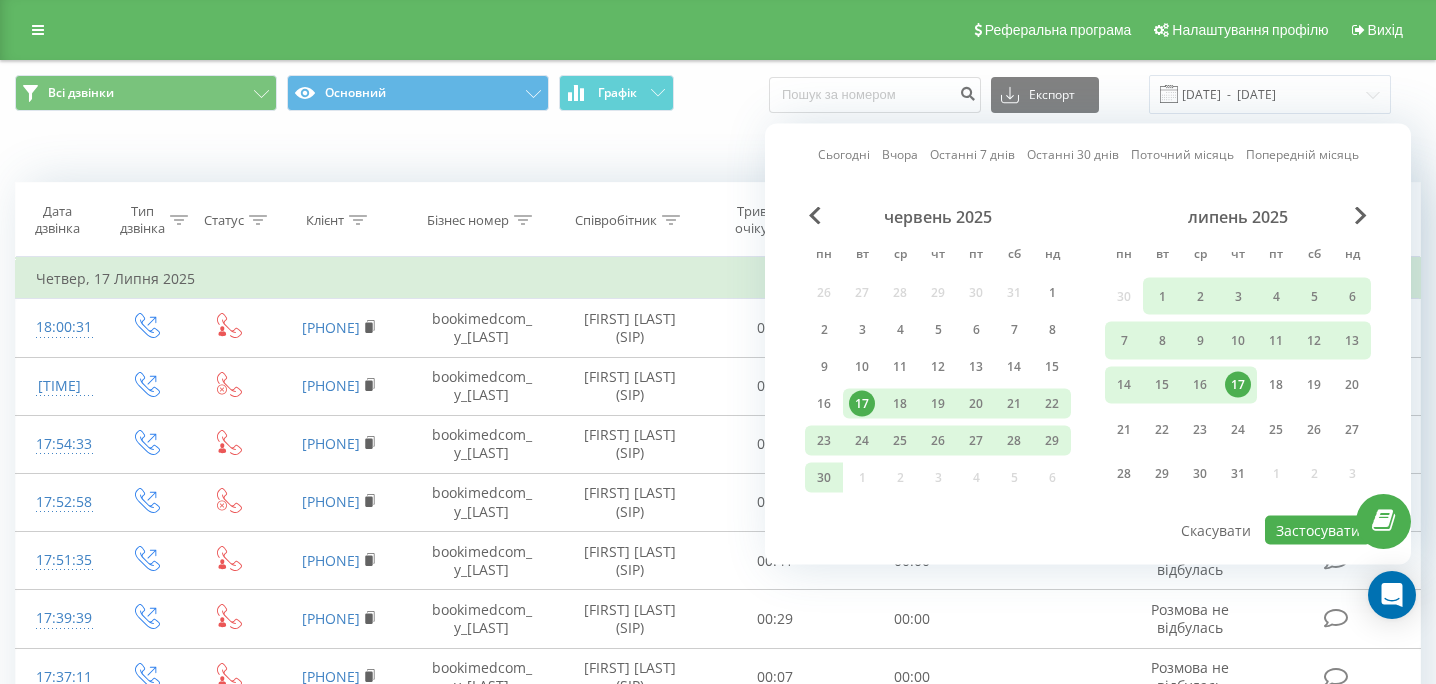 click on "липень 2025 пн вт ср чт пт сб нд 30 1 2 3 4 5 6 7 8 9 10 11 12 13 14 15 16 17 18 19 20 21 22 23 24 25 26 27 28 29 30 31 1 2 3" at bounding box center (1238, 353) 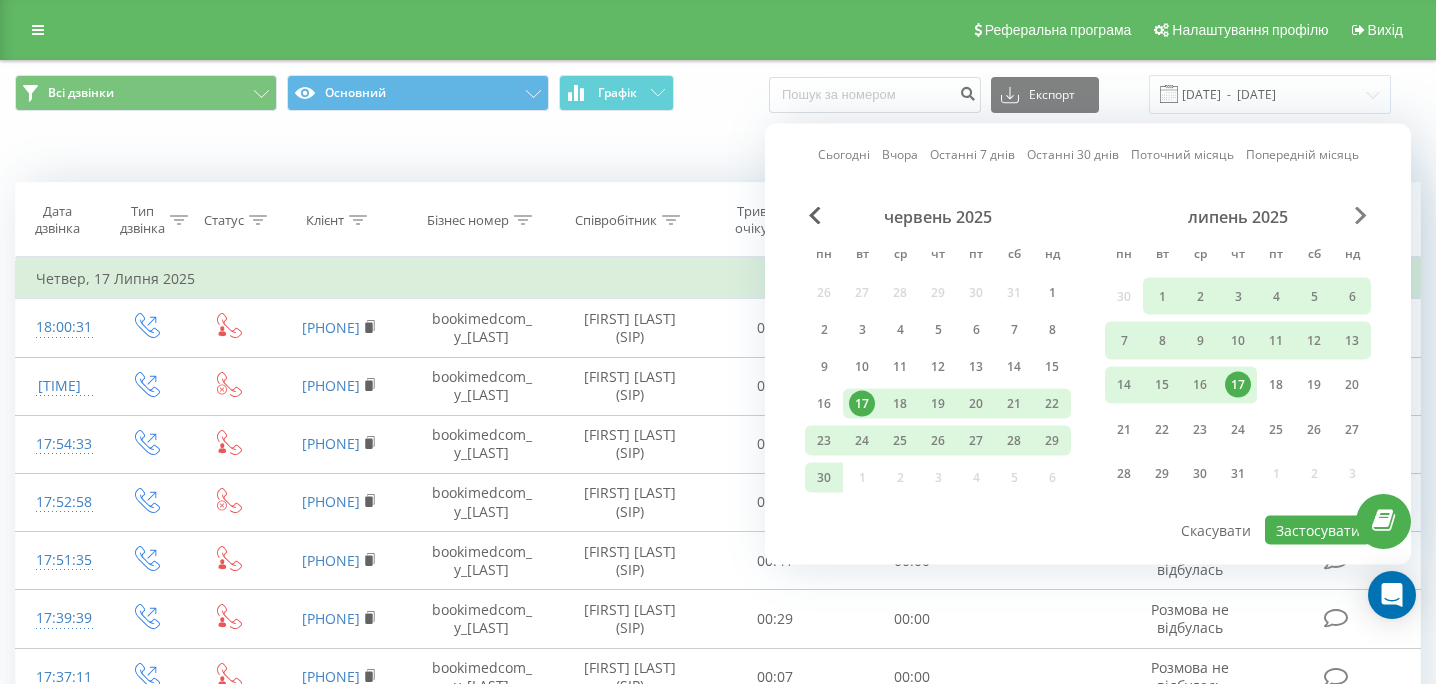 click at bounding box center (1361, 216) 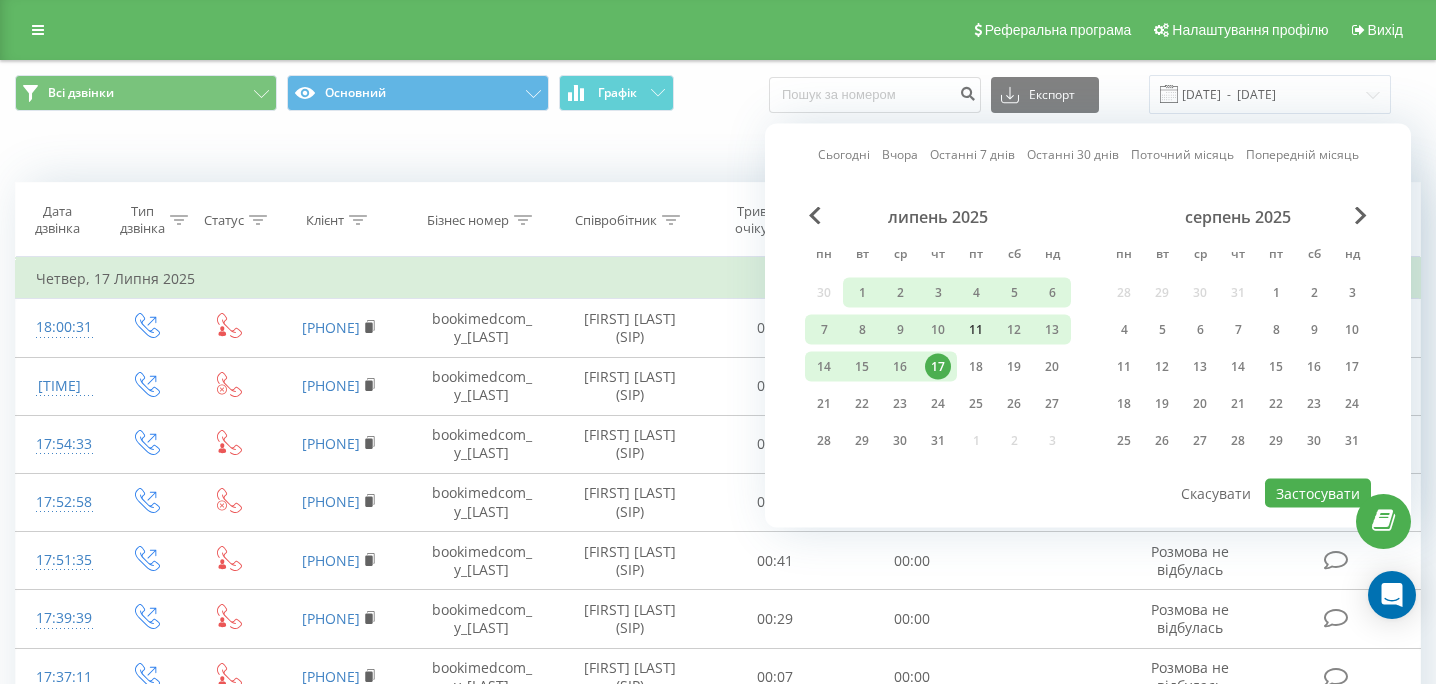 click on "11" at bounding box center (976, 330) 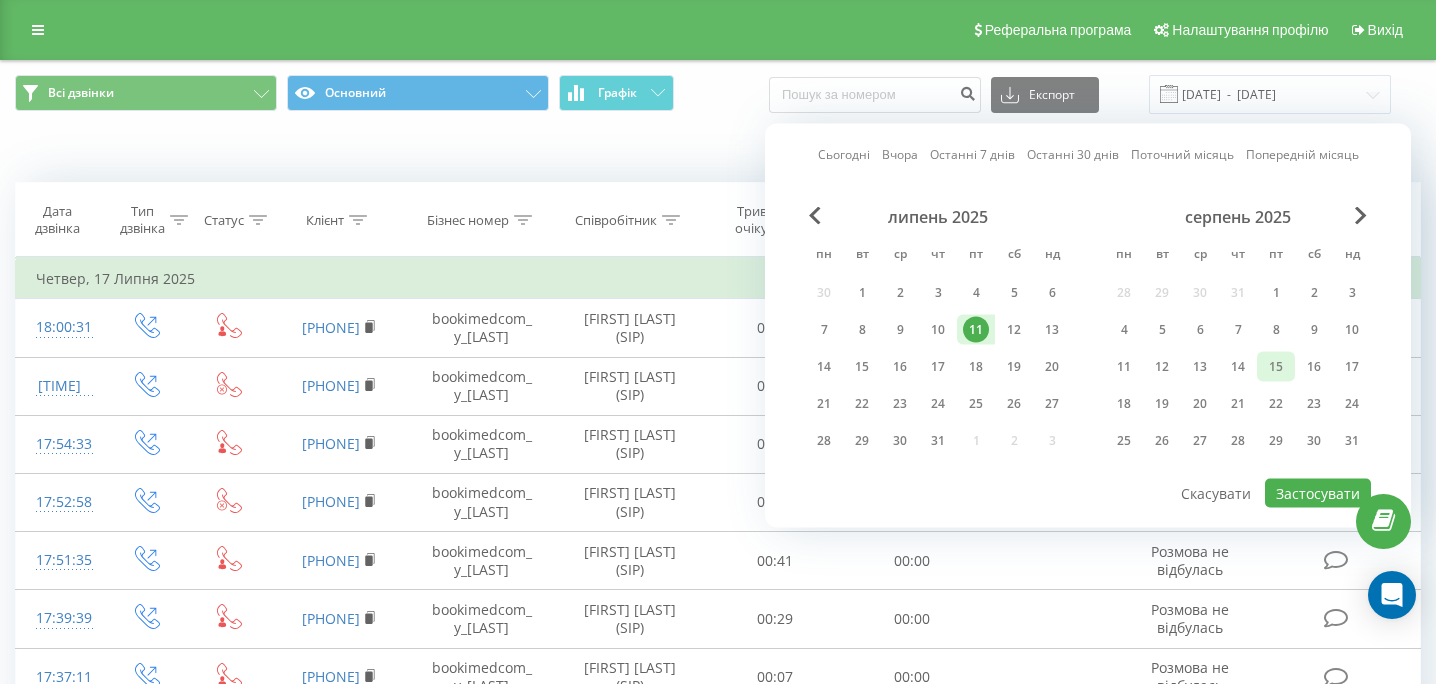 click on "15" at bounding box center [1276, 367] 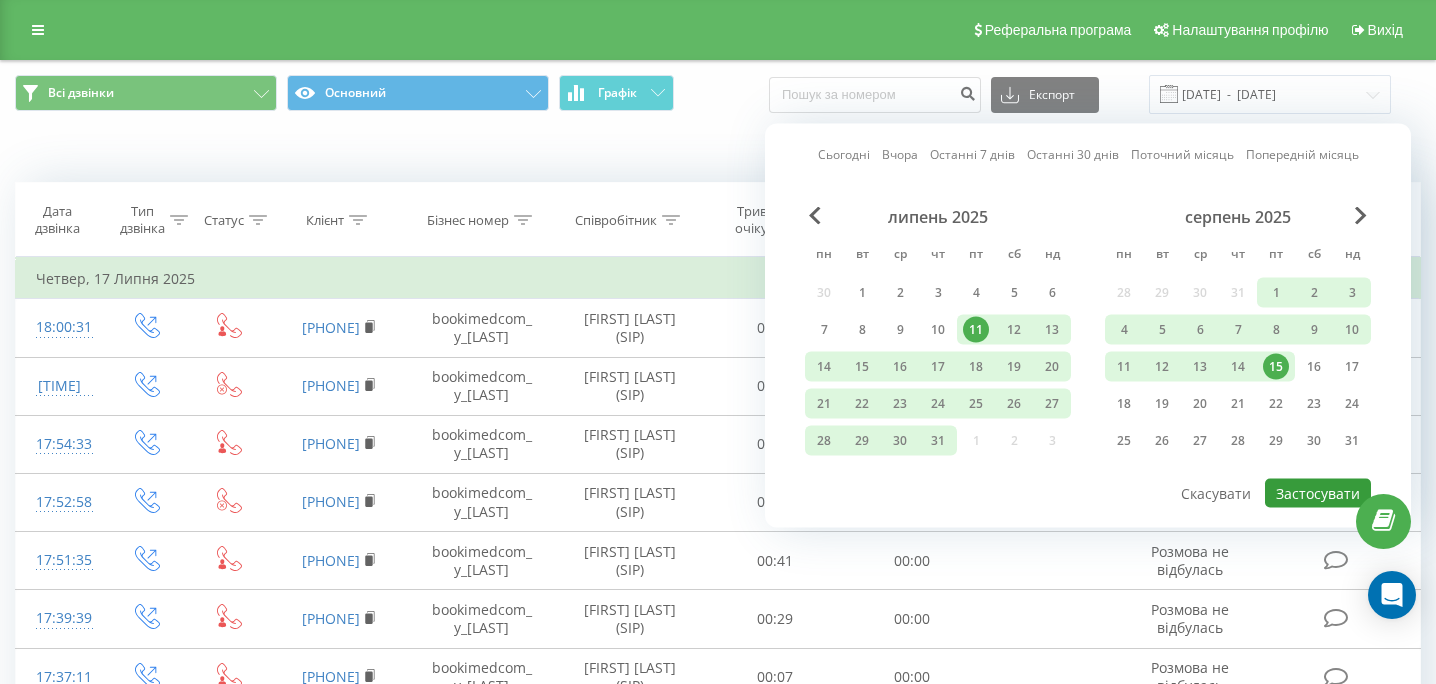 click on "Застосувати" at bounding box center [1318, 493] 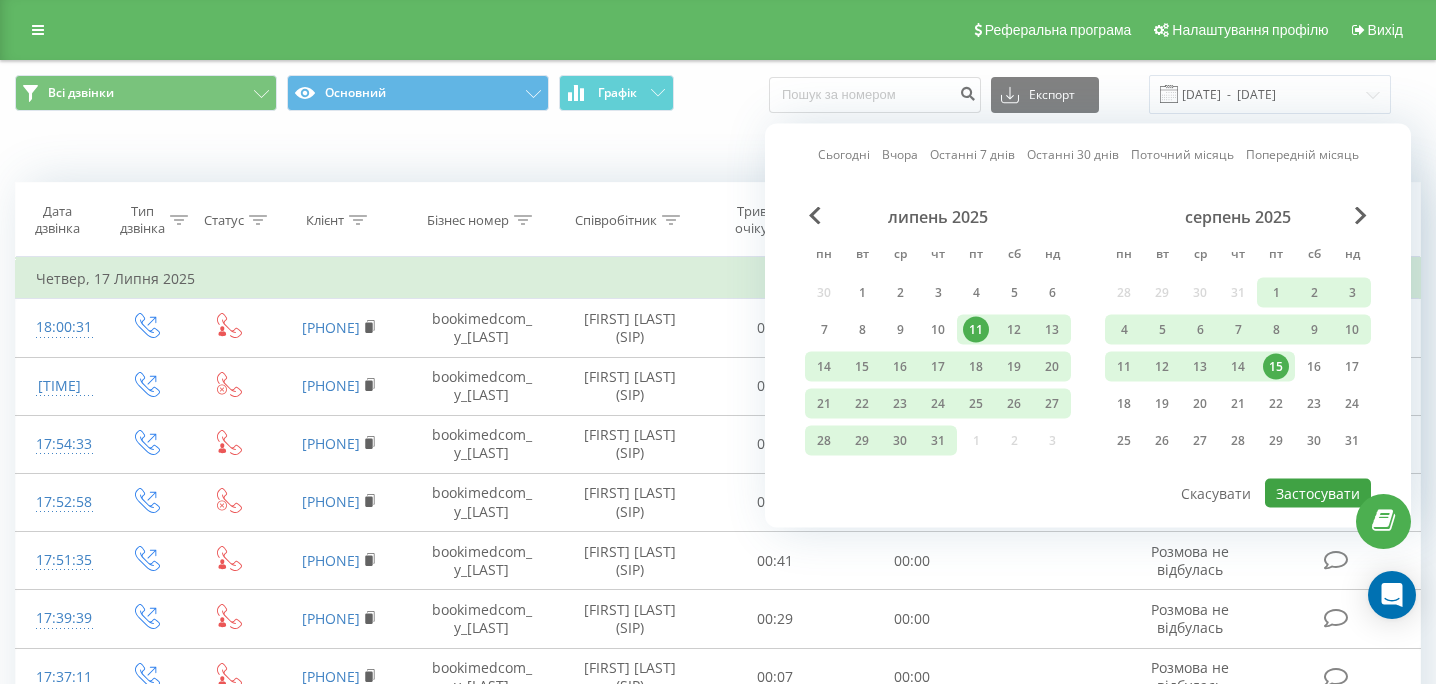 type on "[DATE]  -  [DATE]" 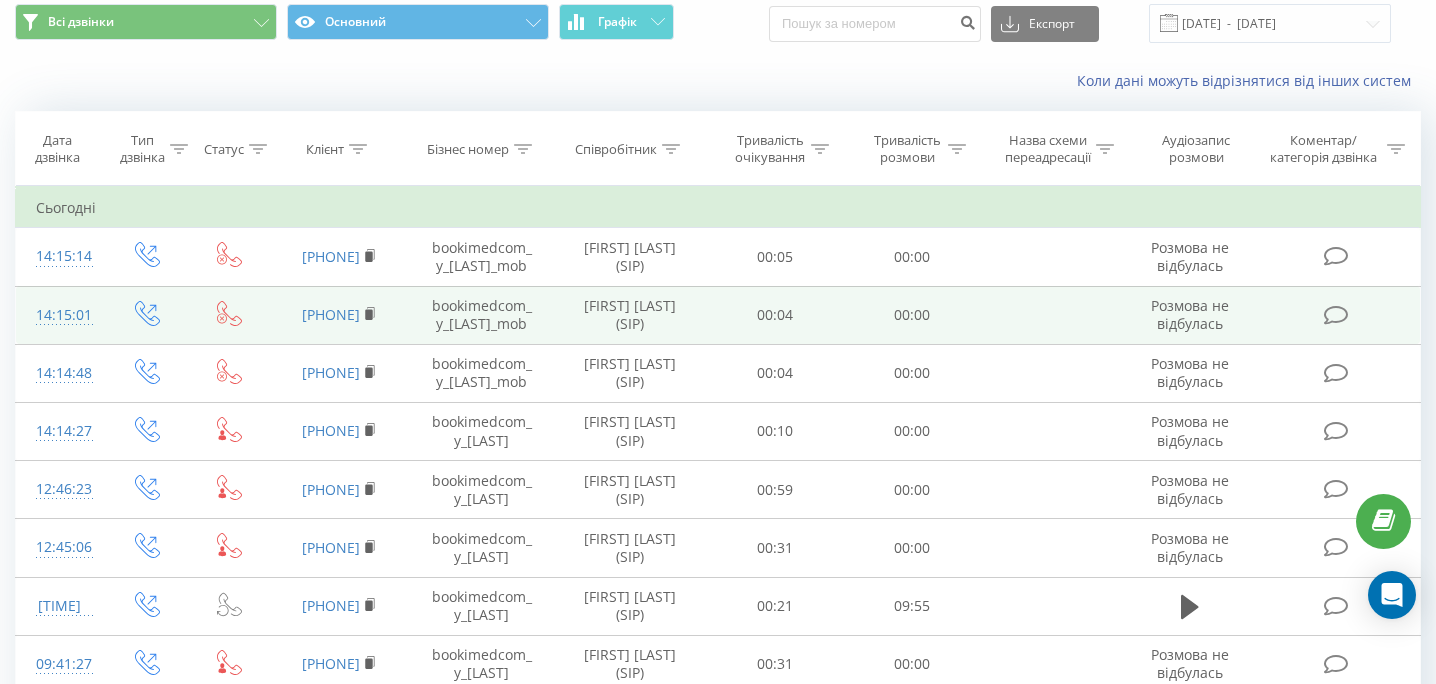 scroll, scrollTop: 68, scrollLeft: 0, axis: vertical 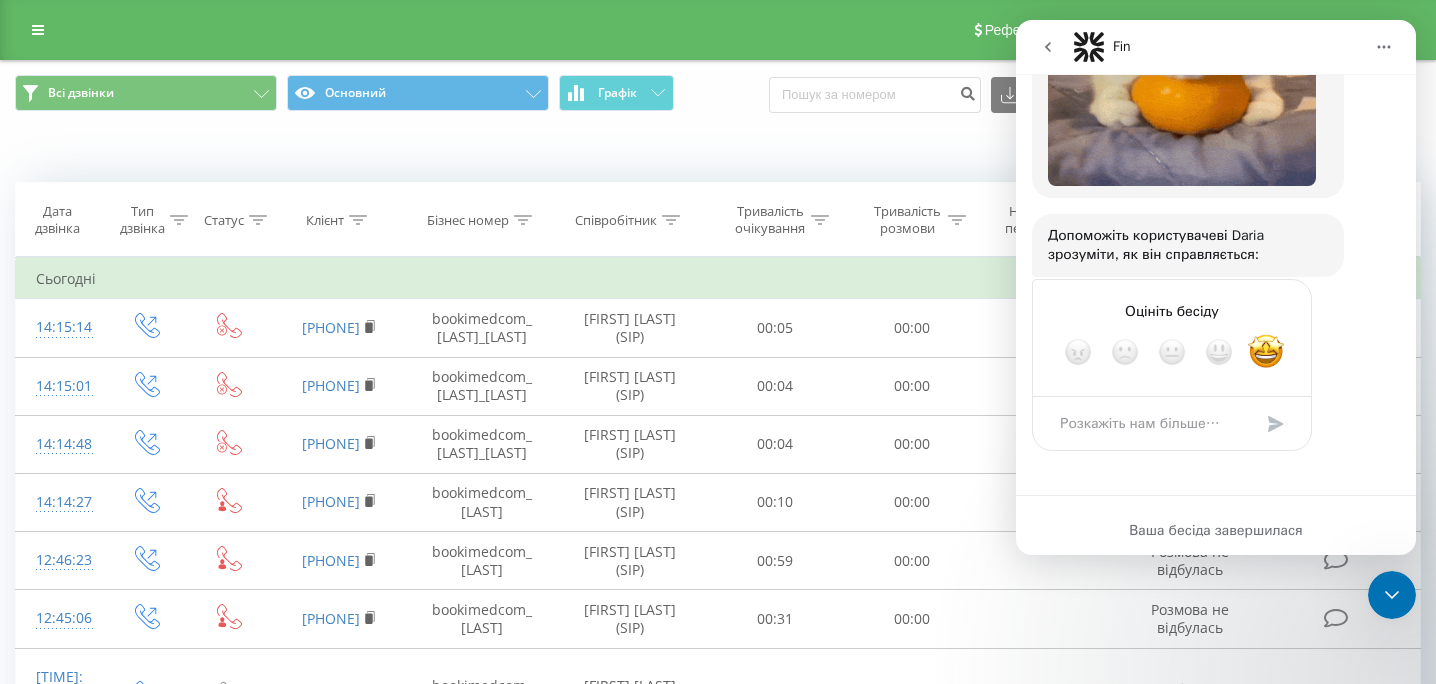 click on "Сьогодні" at bounding box center [718, 279] 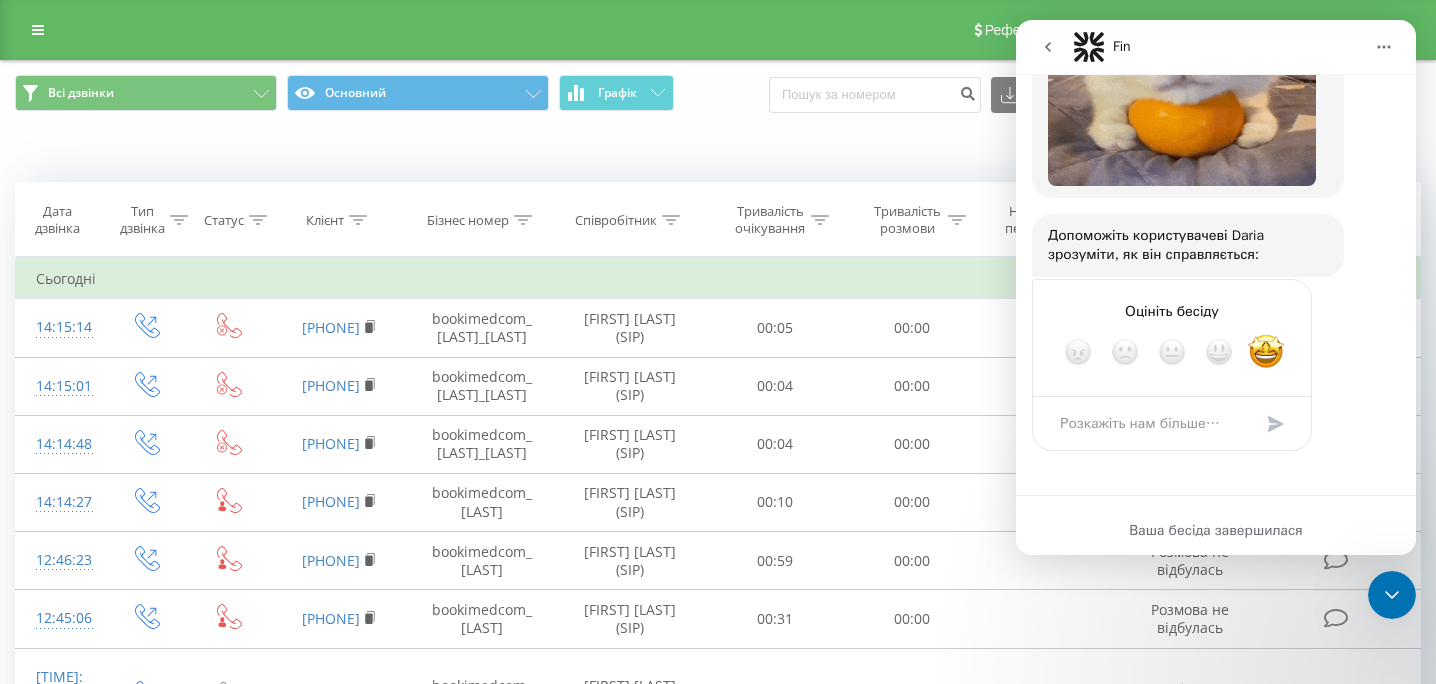 click on "Коли дані можуть відрізнятися вiд інших систем" at bounding box center (718, 152) 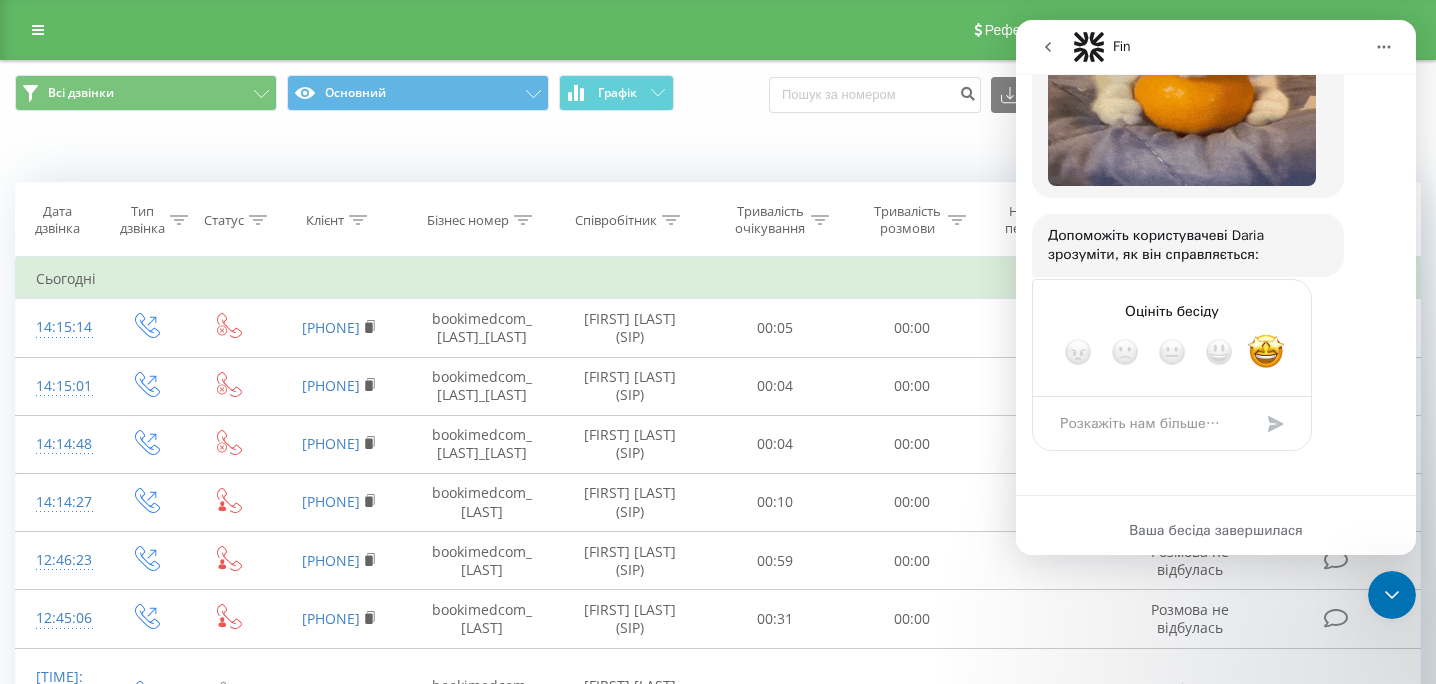 click 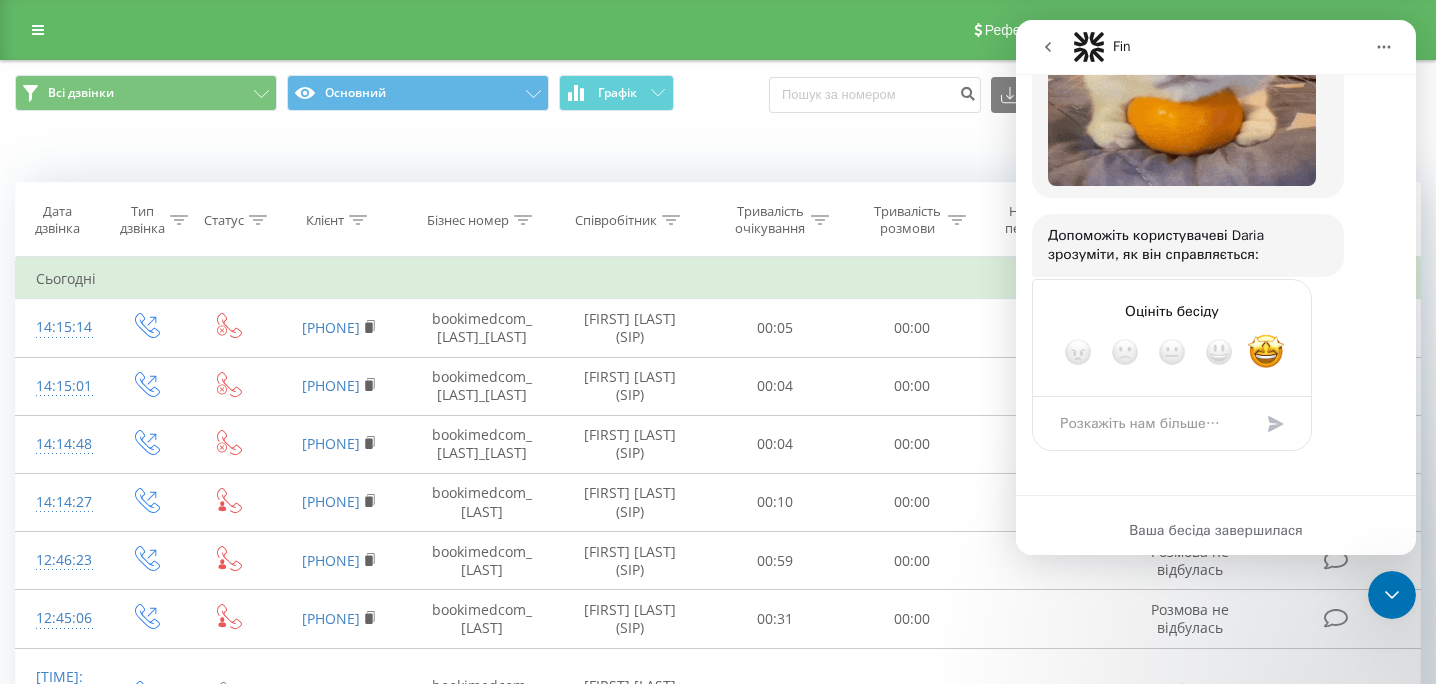 scroll, scrollTop: 0, scrollLeft: 0, axis: both 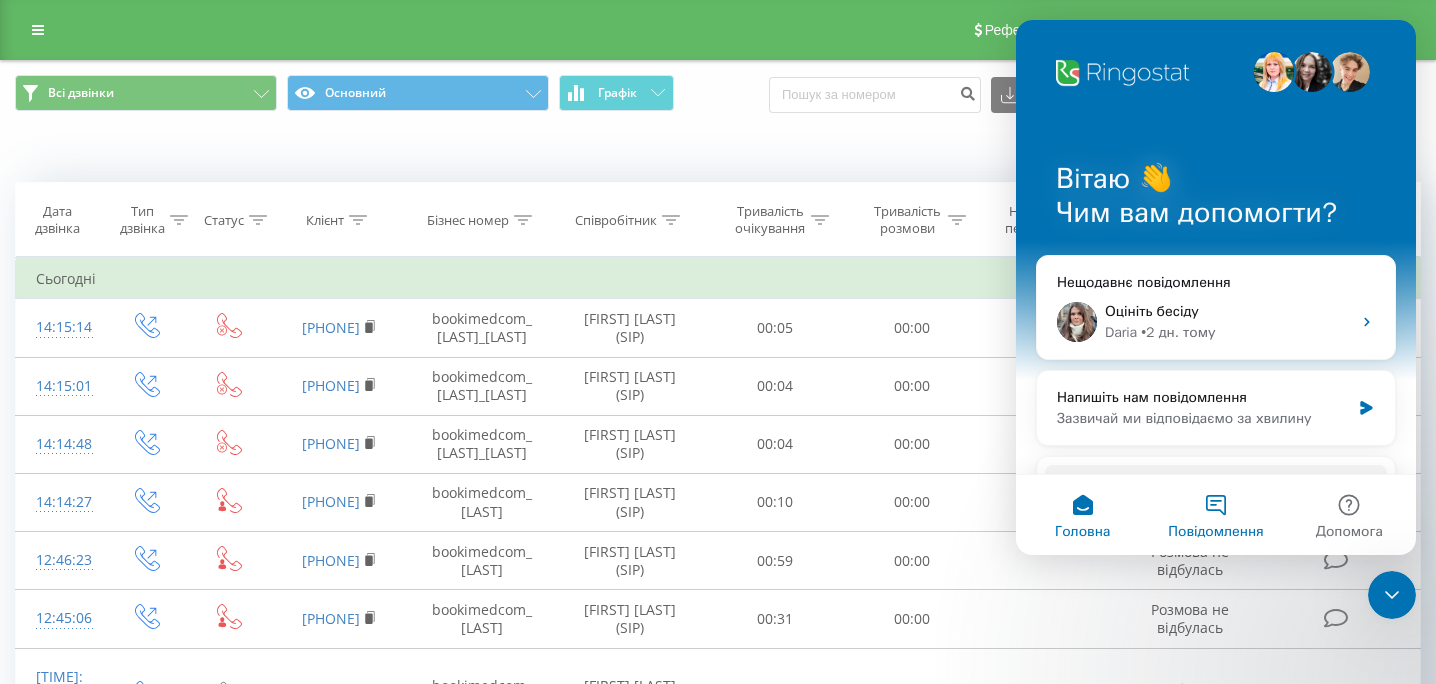 click on "Повідомлення" at bounding box center [1215, 515] 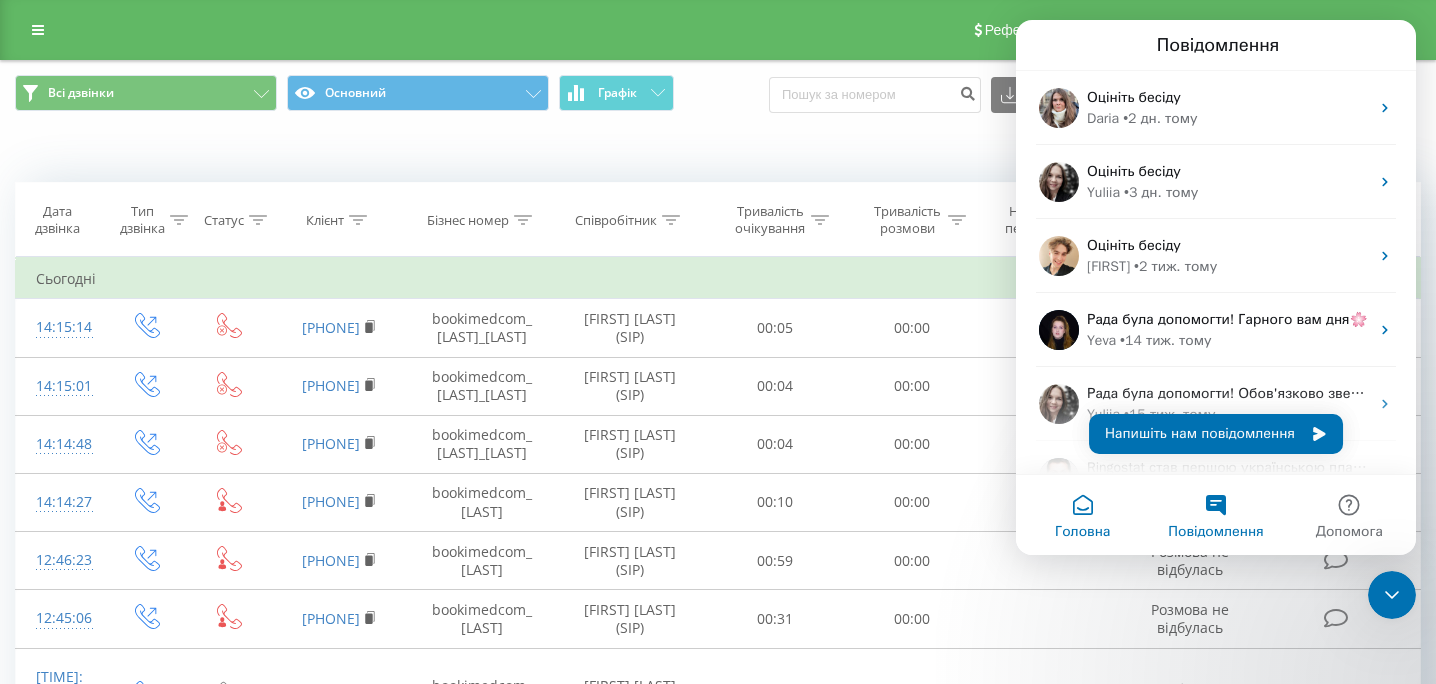 click on "Головна" at bounding box center (1082, 515) 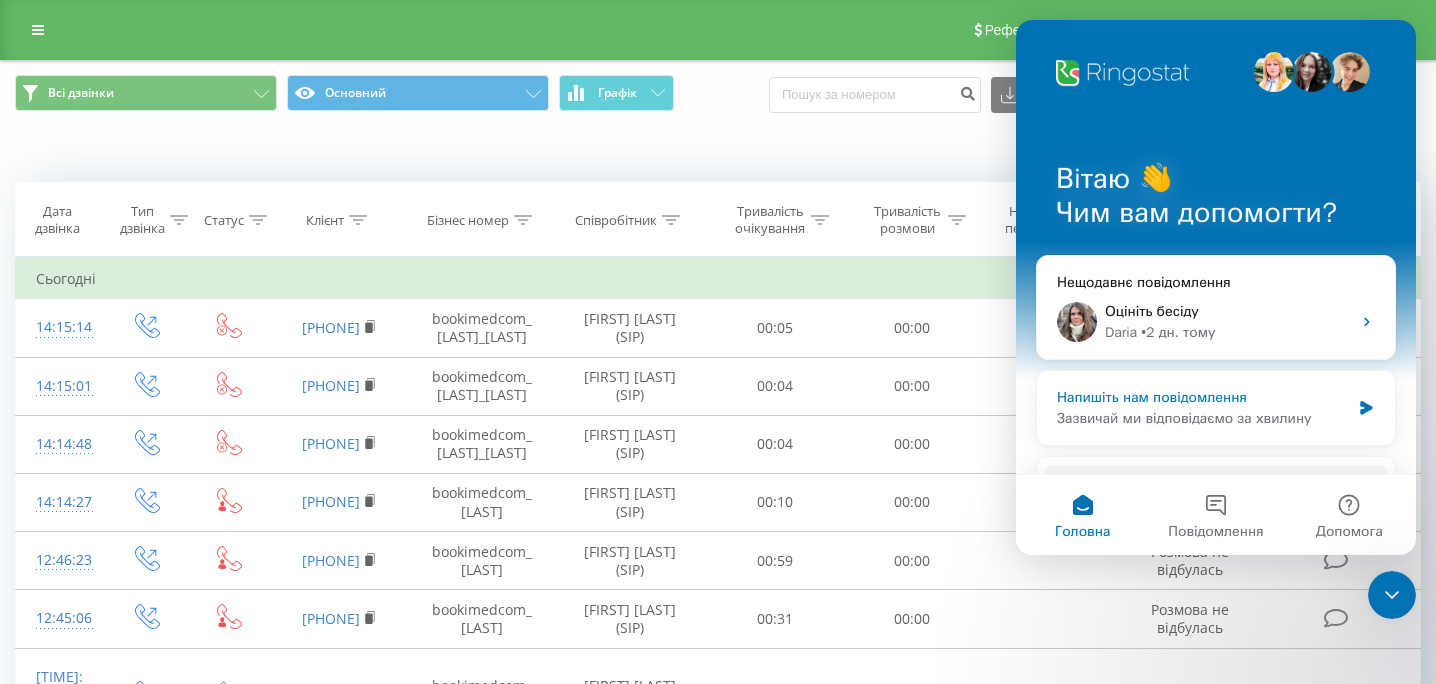 click on "Напишіть нам повідомлення" at bounding box center (1203, 397) 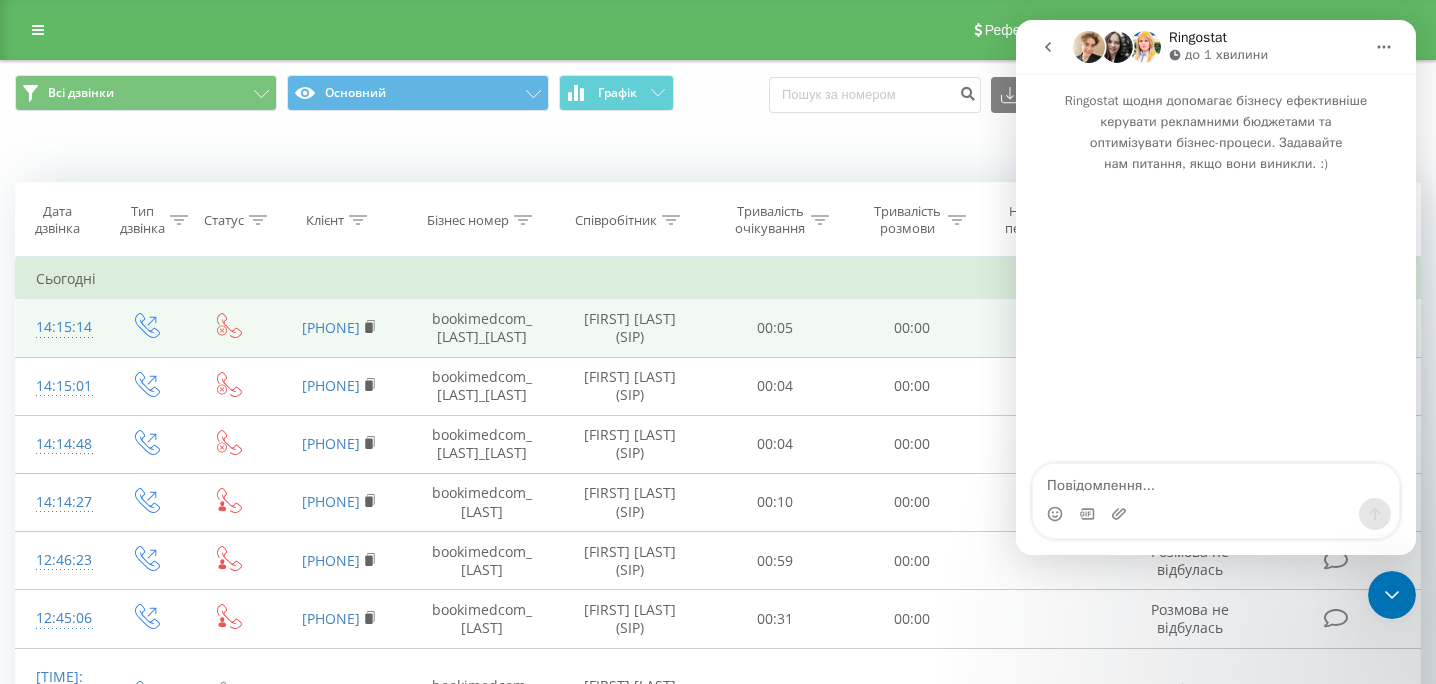 drag, startPoint x: 268, startPoint y: 325, endPoint x: 398, endPoint y: 321, distance: 130.06152 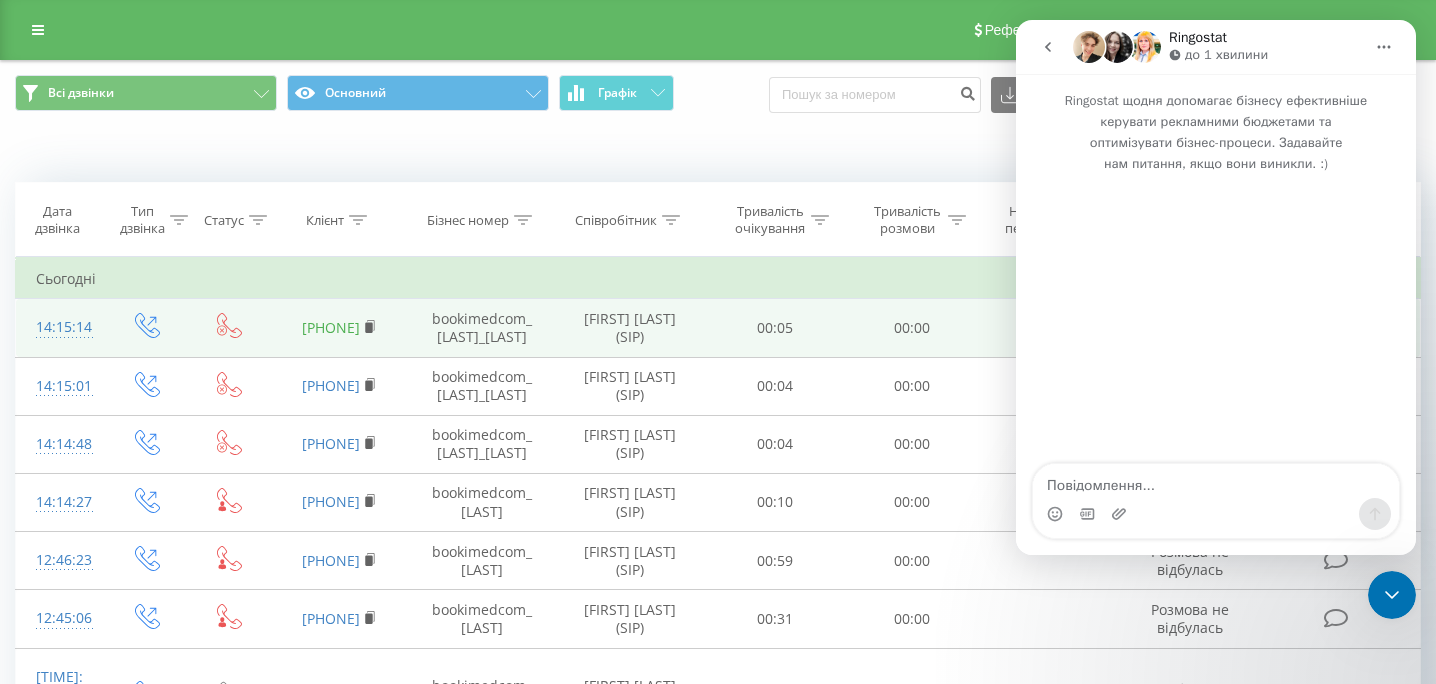 click on "[PHONE]" at bounding box center (331, 327) 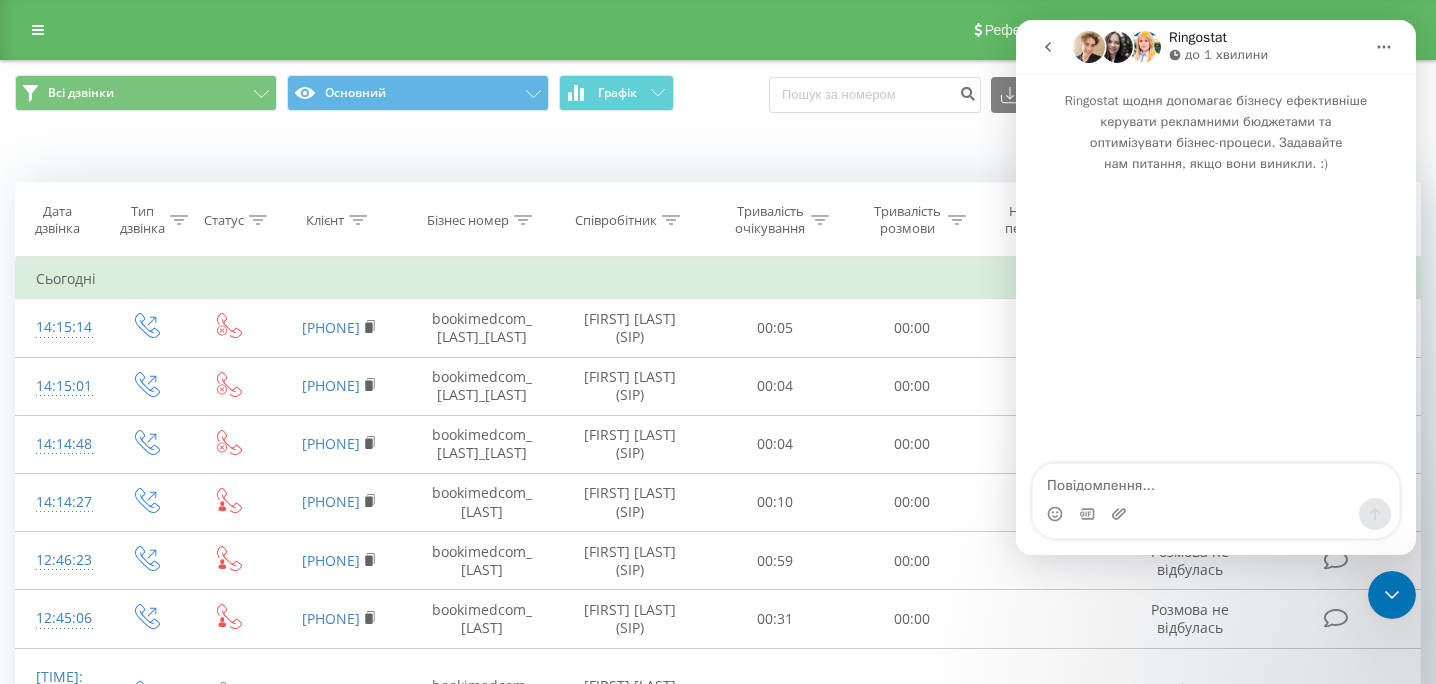 click at bounding box center [374, 336] 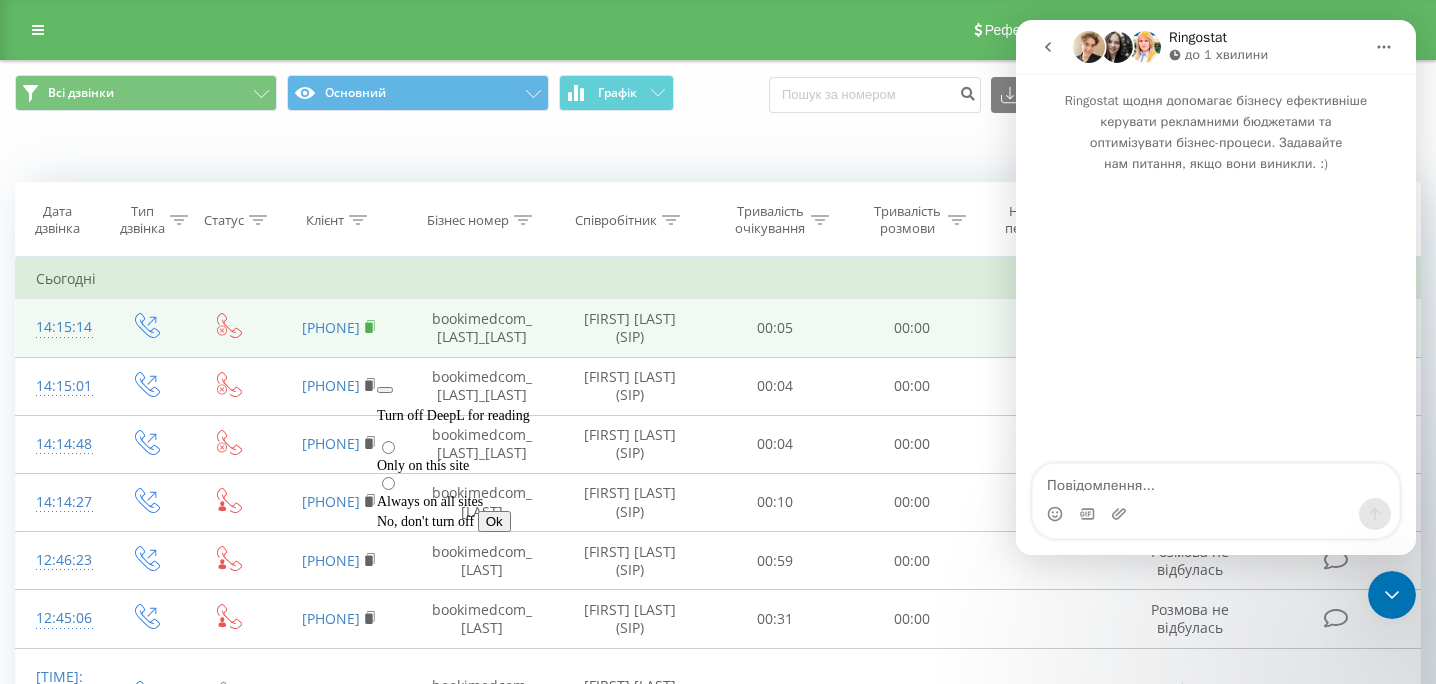 click at bounding box center (370, 327) 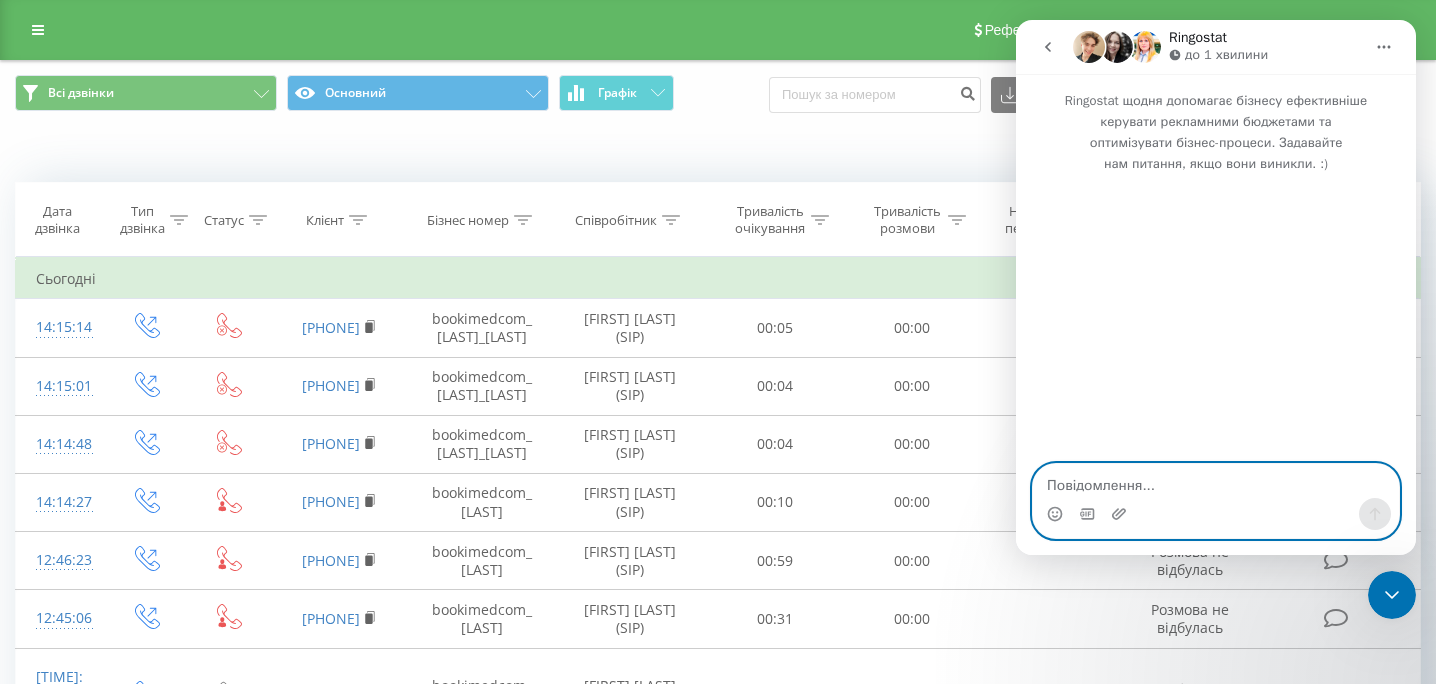 click at bounding box center (1216, 481) 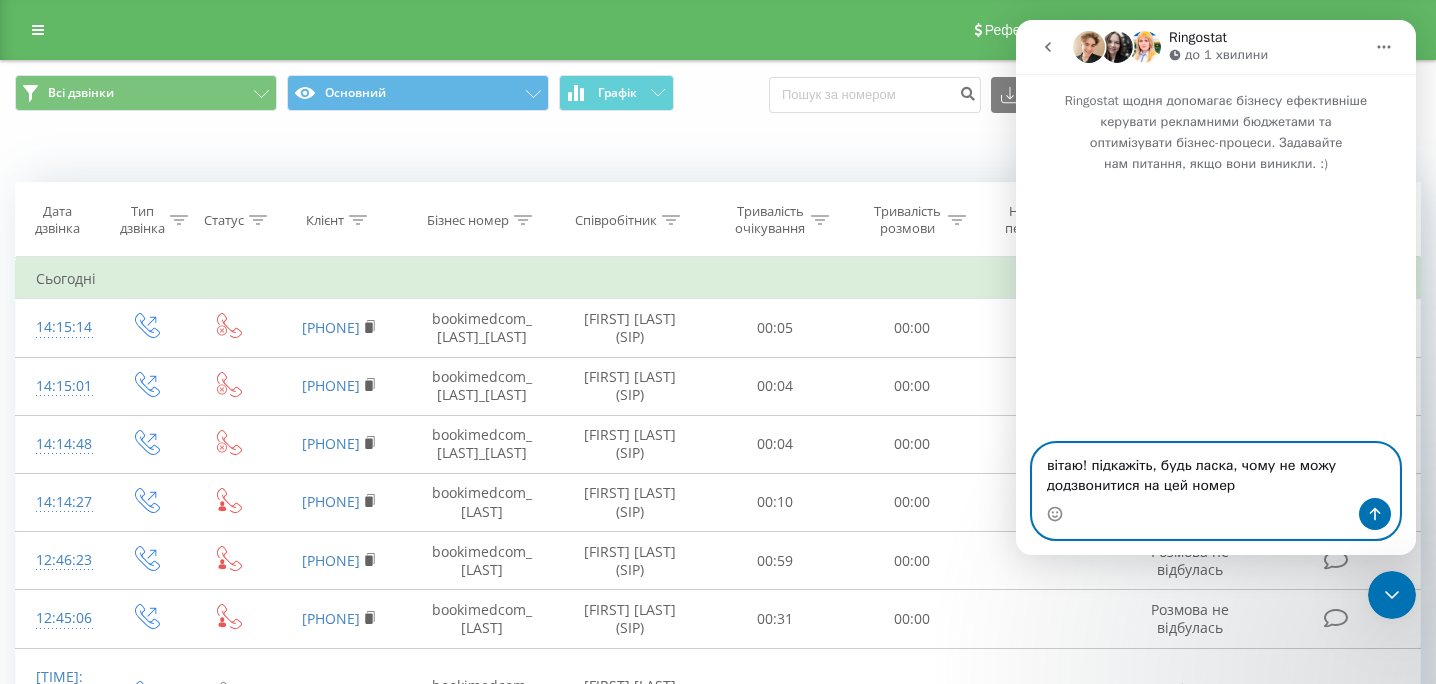 paste on "[PHONE]" 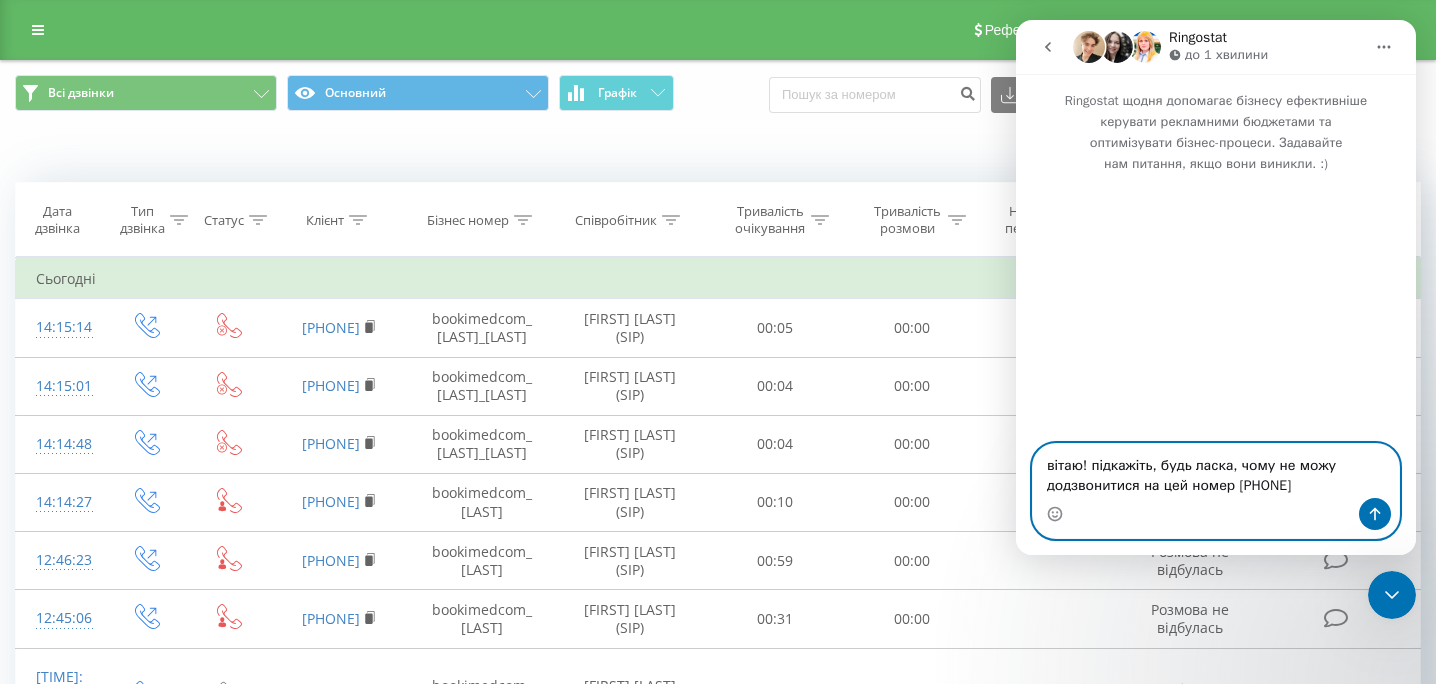 type on "вітаю! підкажіть, будь ласка, чому не можу додзвонитися на цей номер 375297211029?" 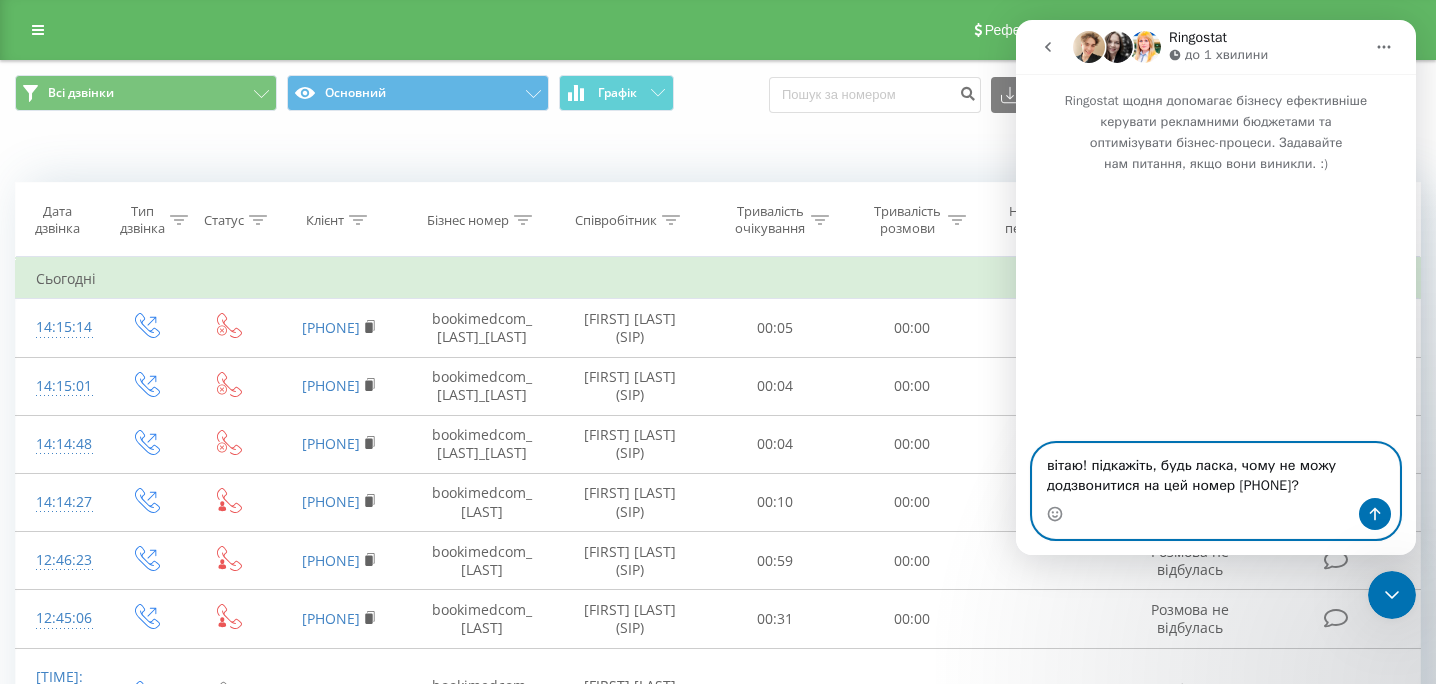 type 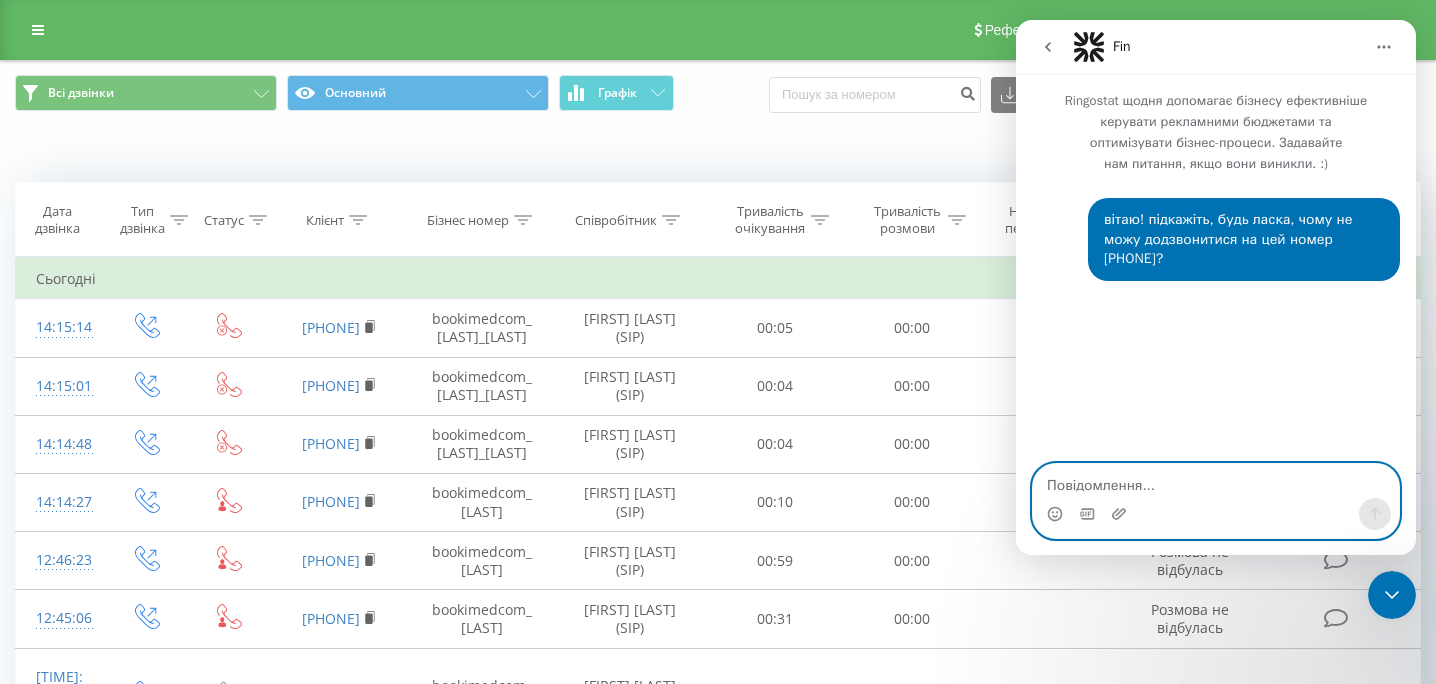 scroll, scrollTop: 7, scrollLeft: 0, axis: vertical 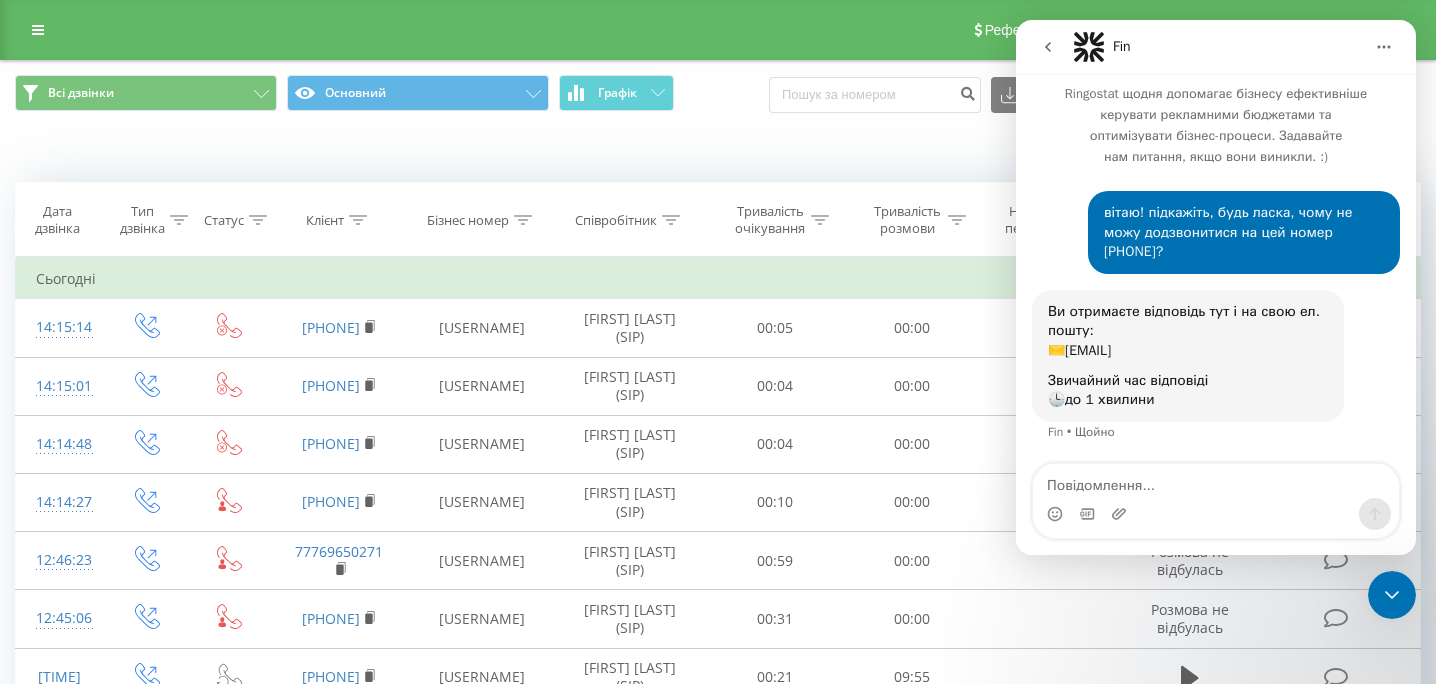 click at bounding box center (1216, 481) 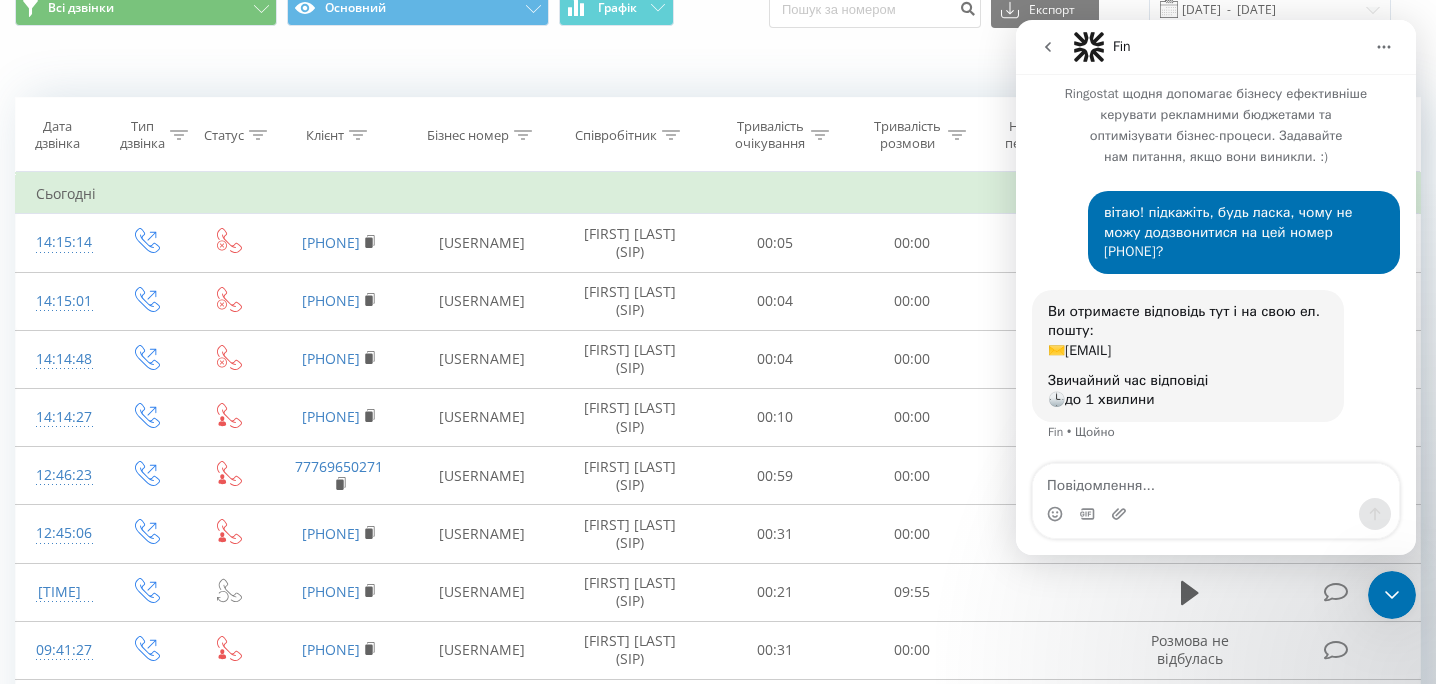 scroll, scrollTop: 0, scrollLeft: 0, axis: both 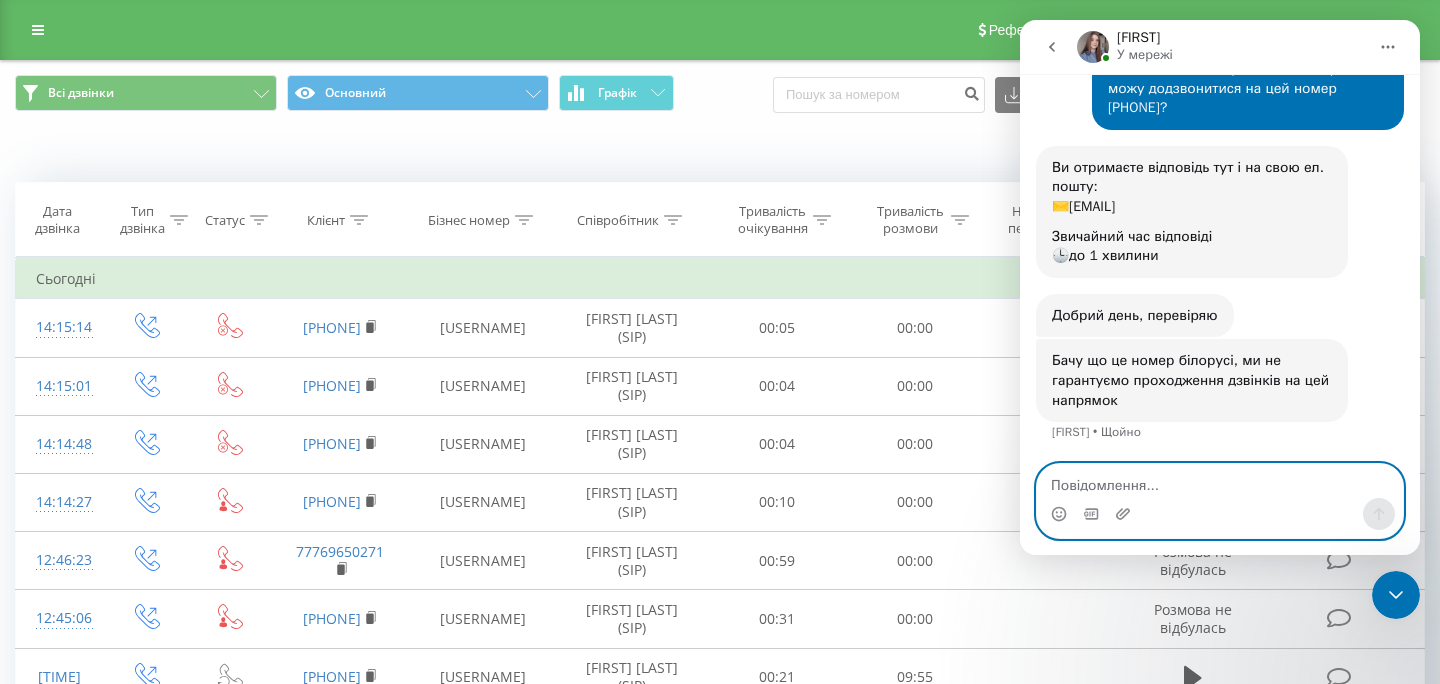 click at bounding box center (1220, 481) 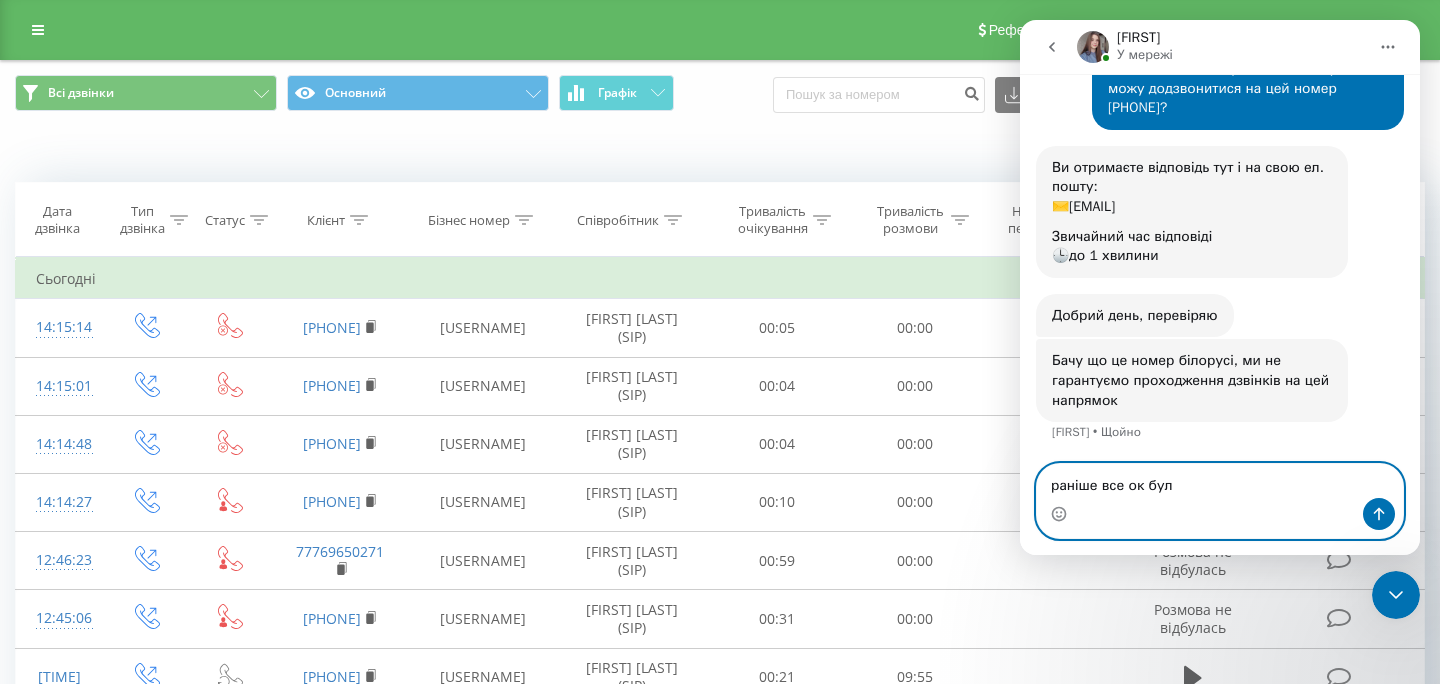 type on "раніше все ок було" 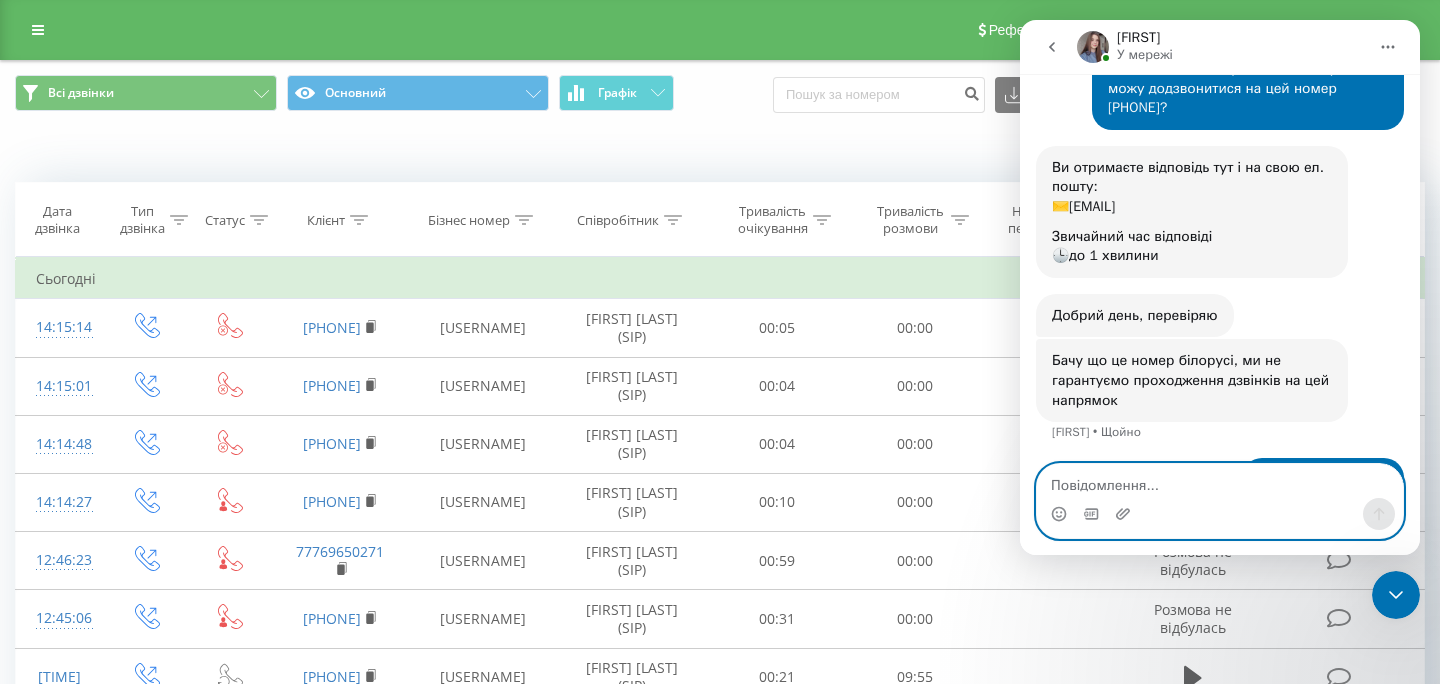 scroll, scrollTop: 210, scrollLeft: 0, axis: vertical 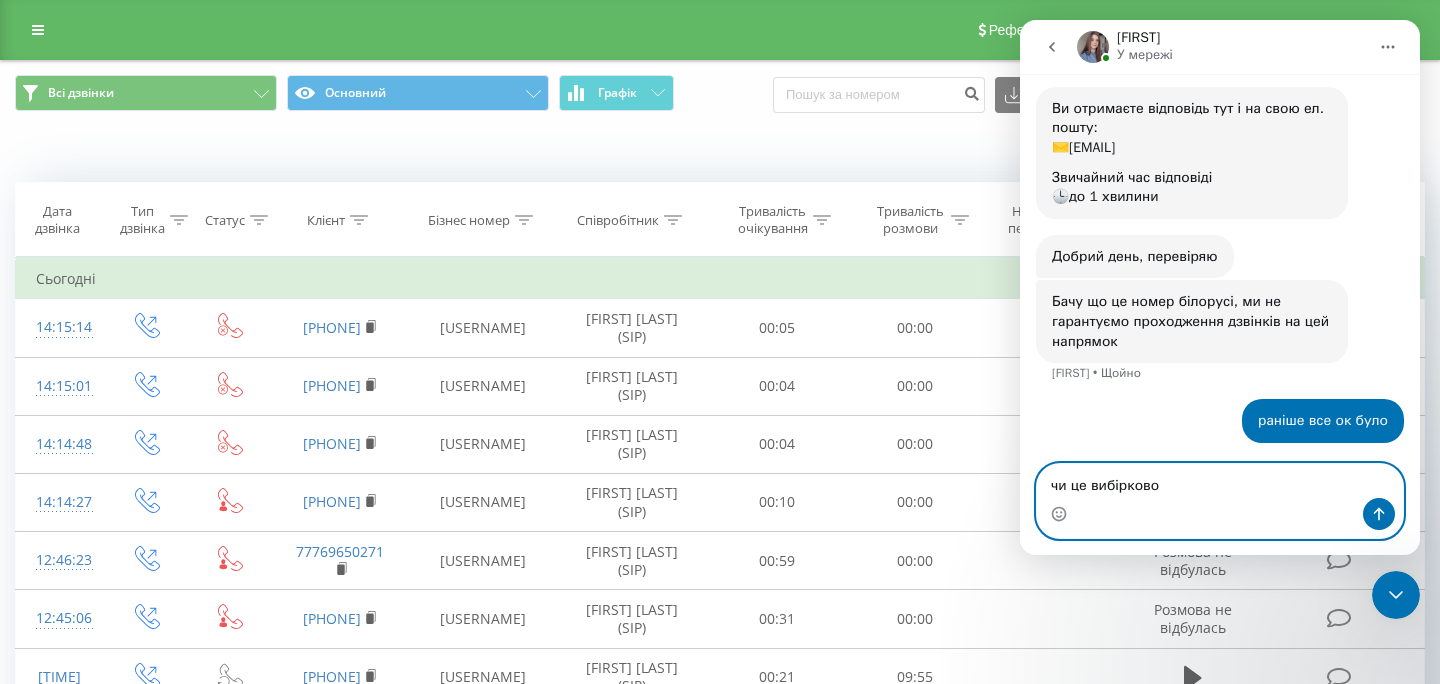 type on "чи це вибірково?" 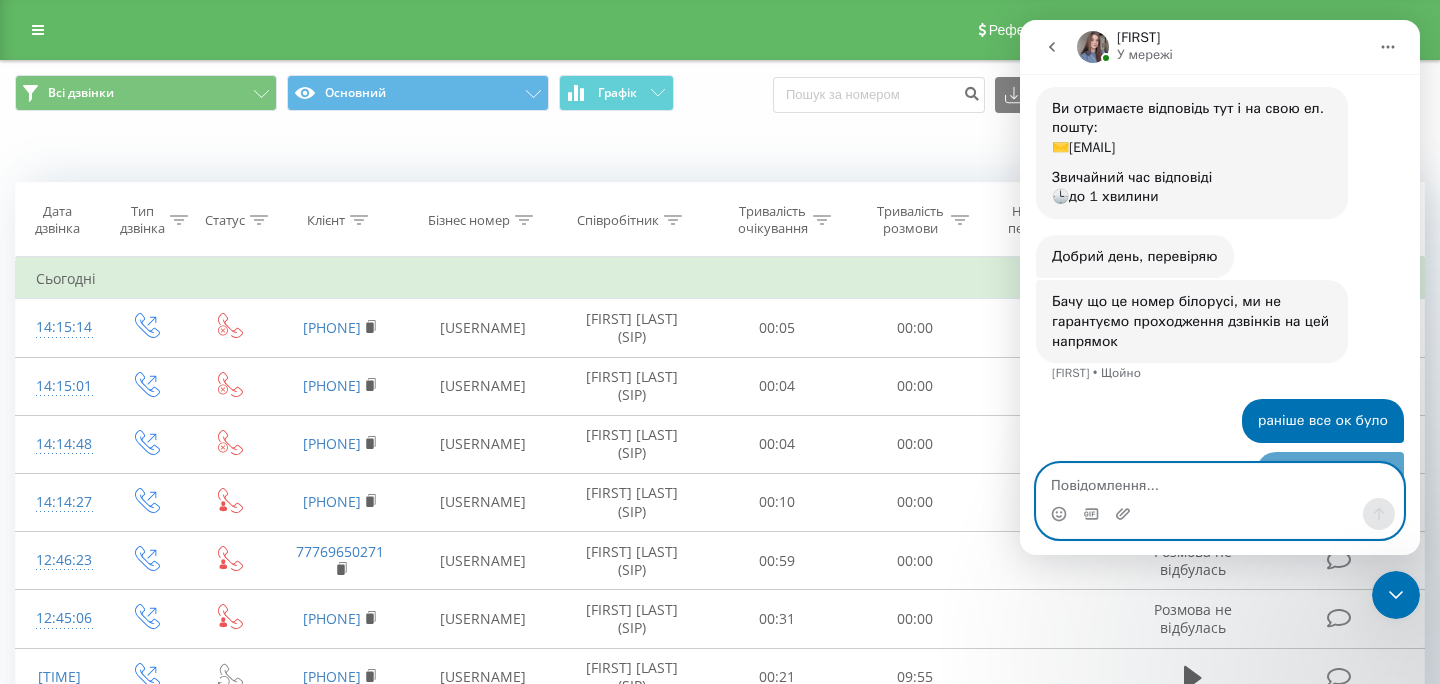 scroll, scrollTop: 256, scrollLeft: 0, axis: vertical 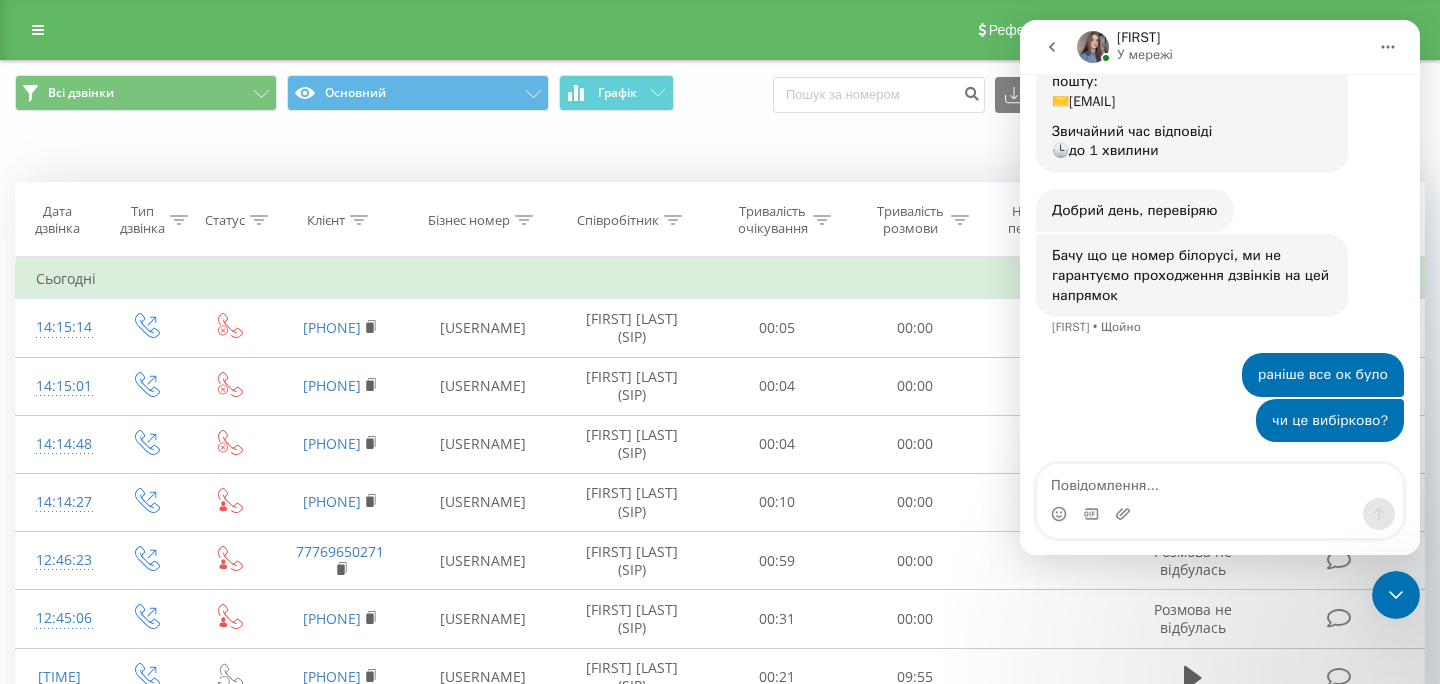 click on "Бачу що це номер білорусі, ми не гарантуємо проходження дзвінків на цей напрямок" at bounding box center [1192, 275] 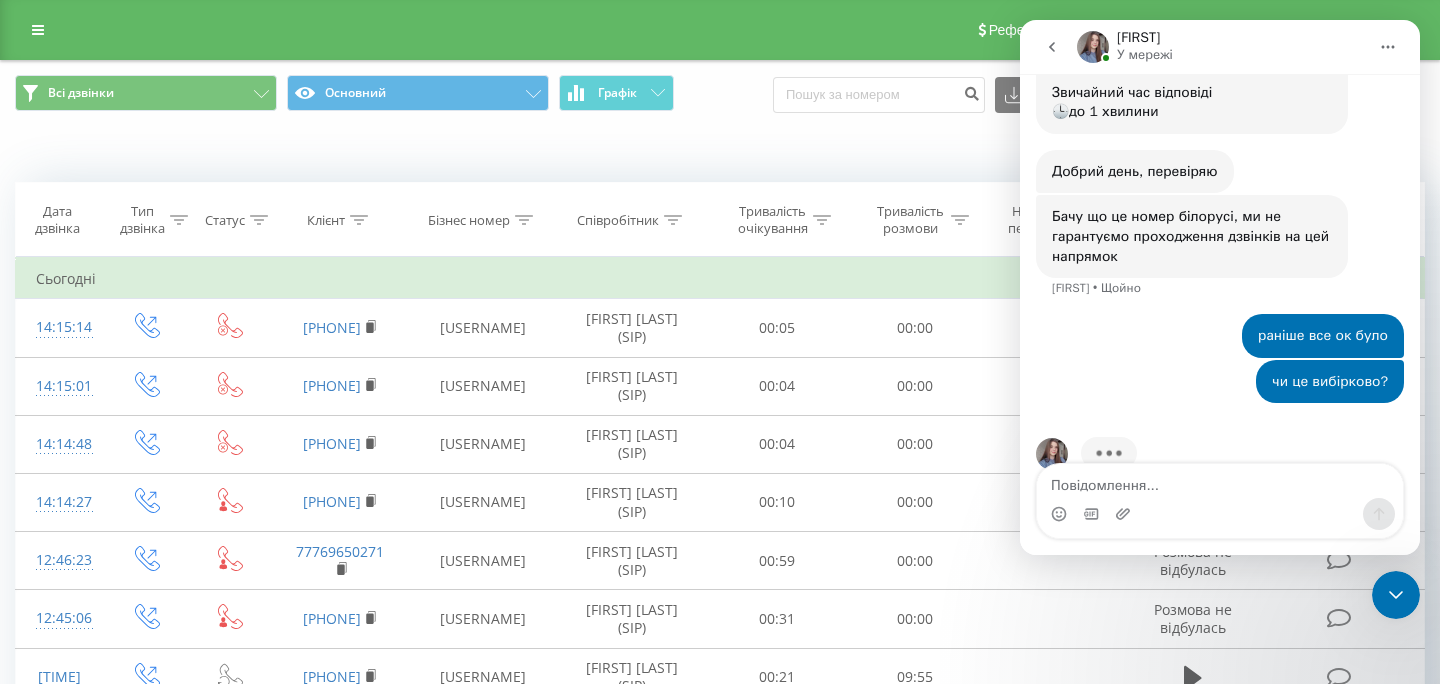scroll, scrollTop: 333, scrollLeft: 0, axis: vertical 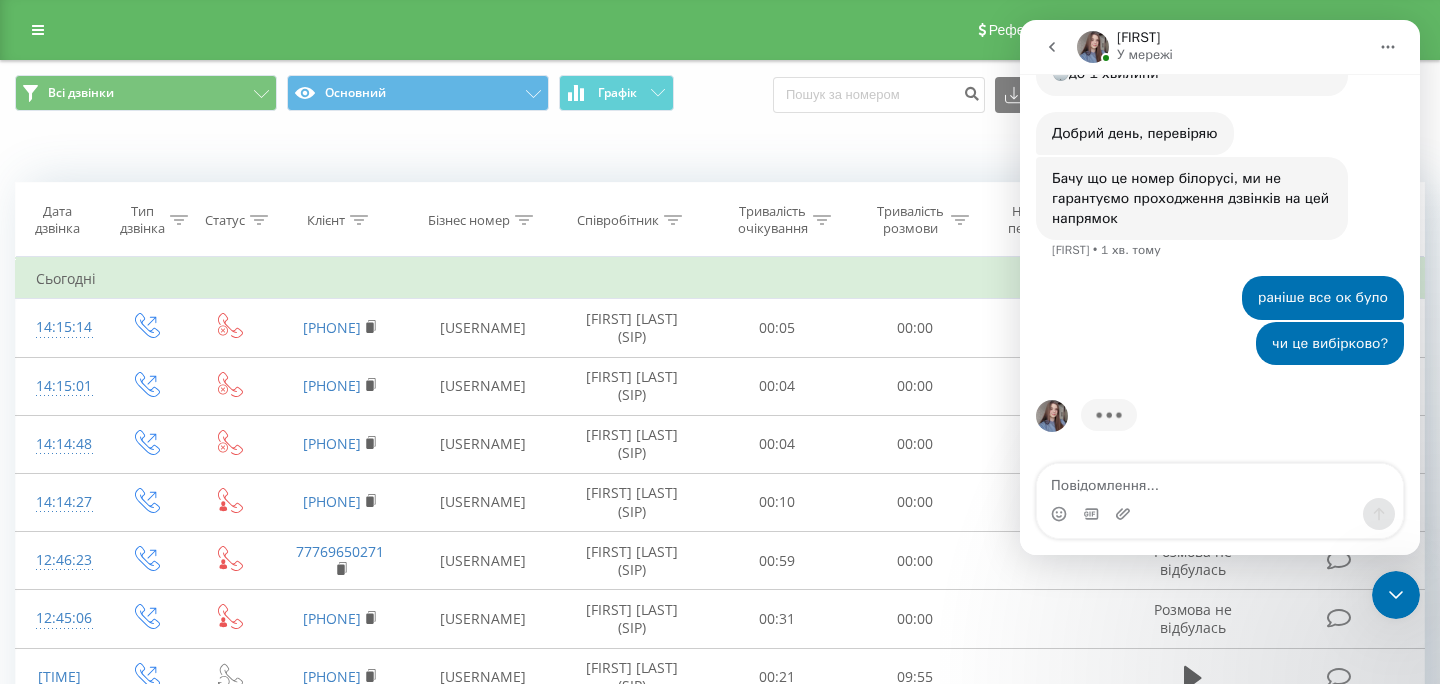 click at bounding box center (1093, 47) 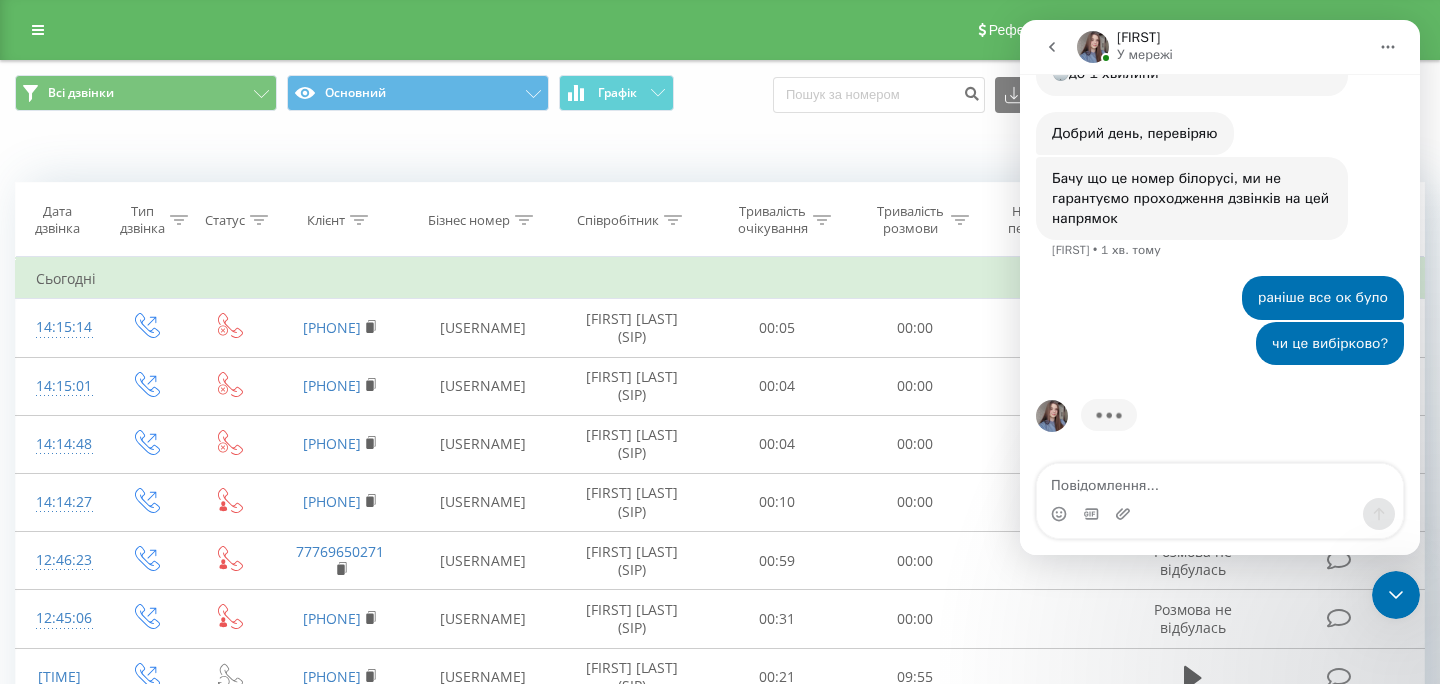 click at bounding box center [1093, 47] 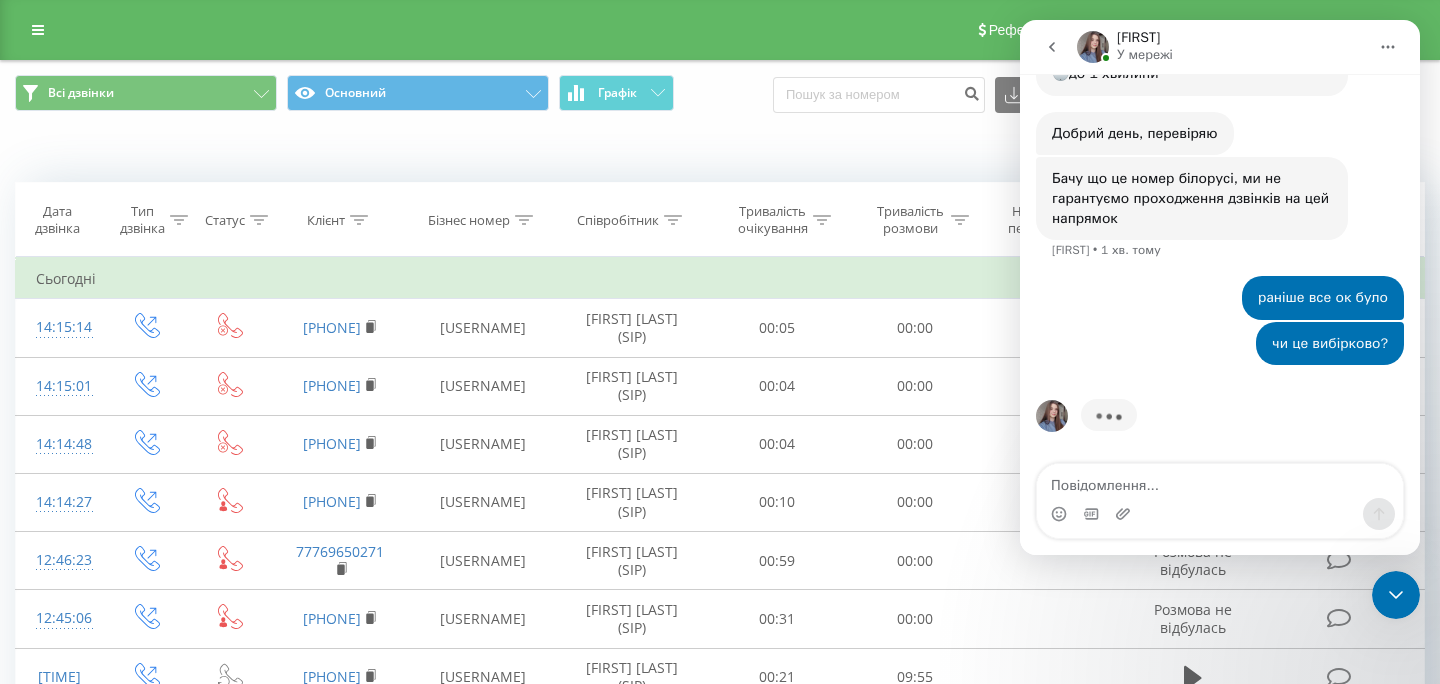 click on "чи це вибірково? Yaroslava    •   Щойно" at bounding box center (1220, 356) 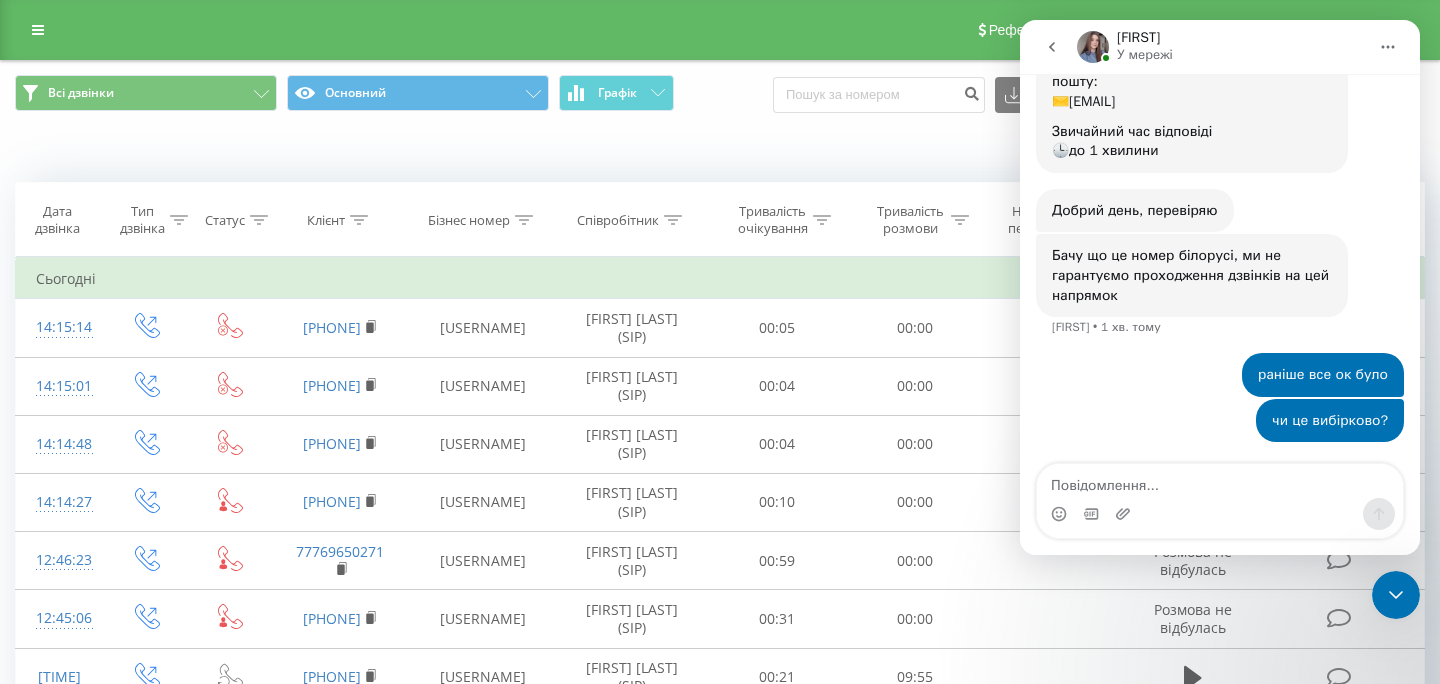 scroll, scrollTop: 256, scrollLeft: 0, axis: vertical 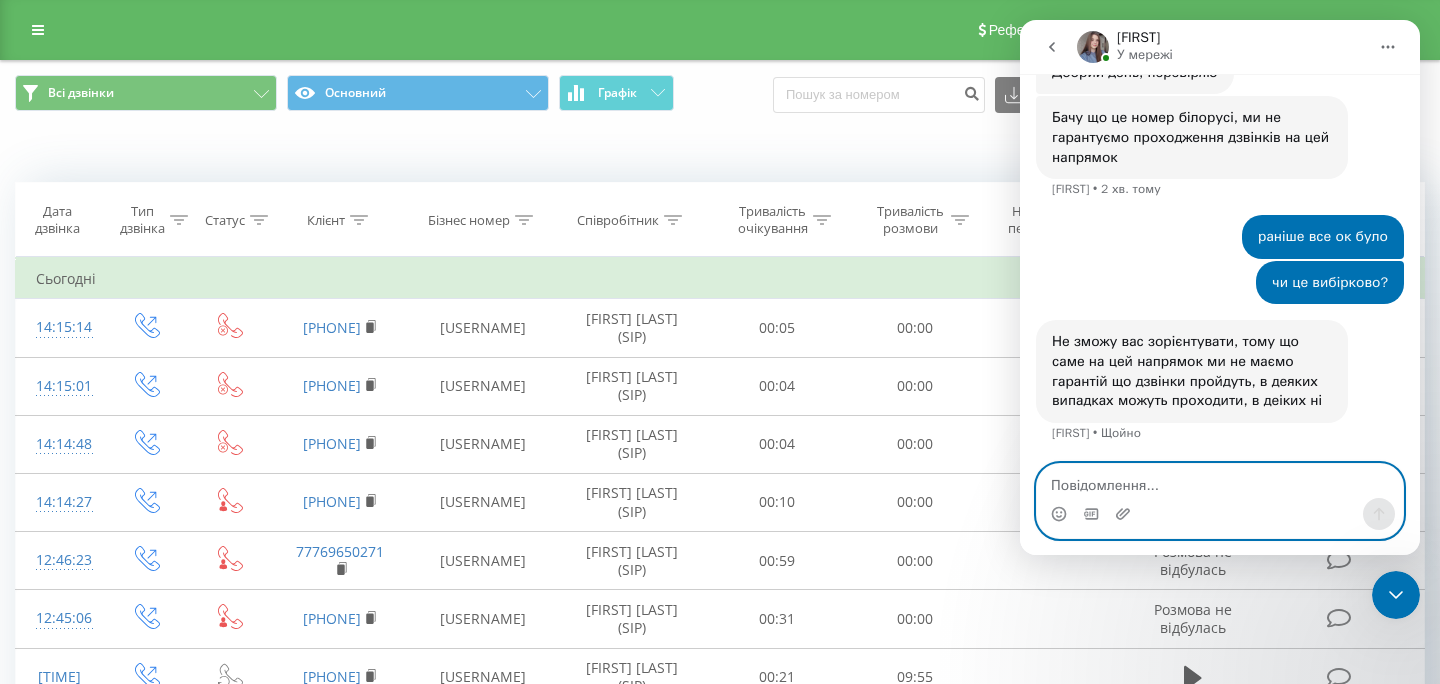 click at bounding box center (1220, 481) 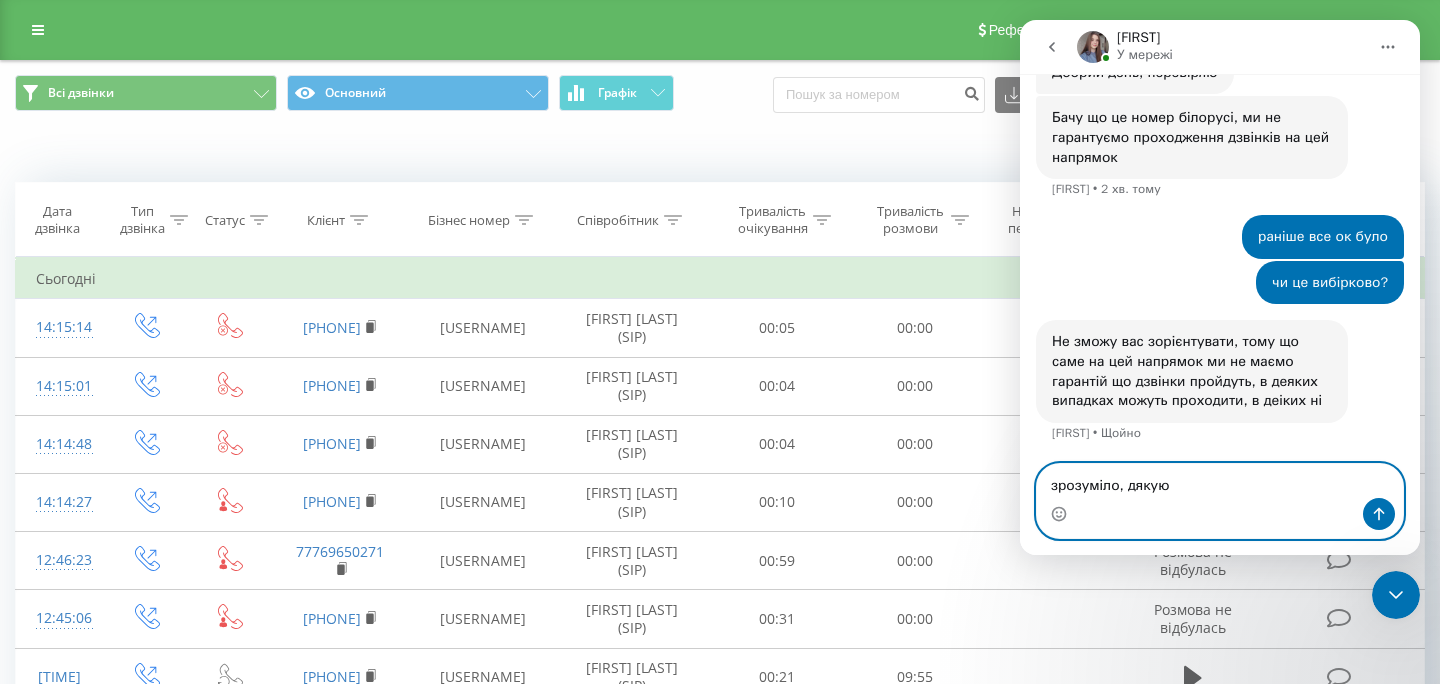 type on "зрозуміло, дякую!" 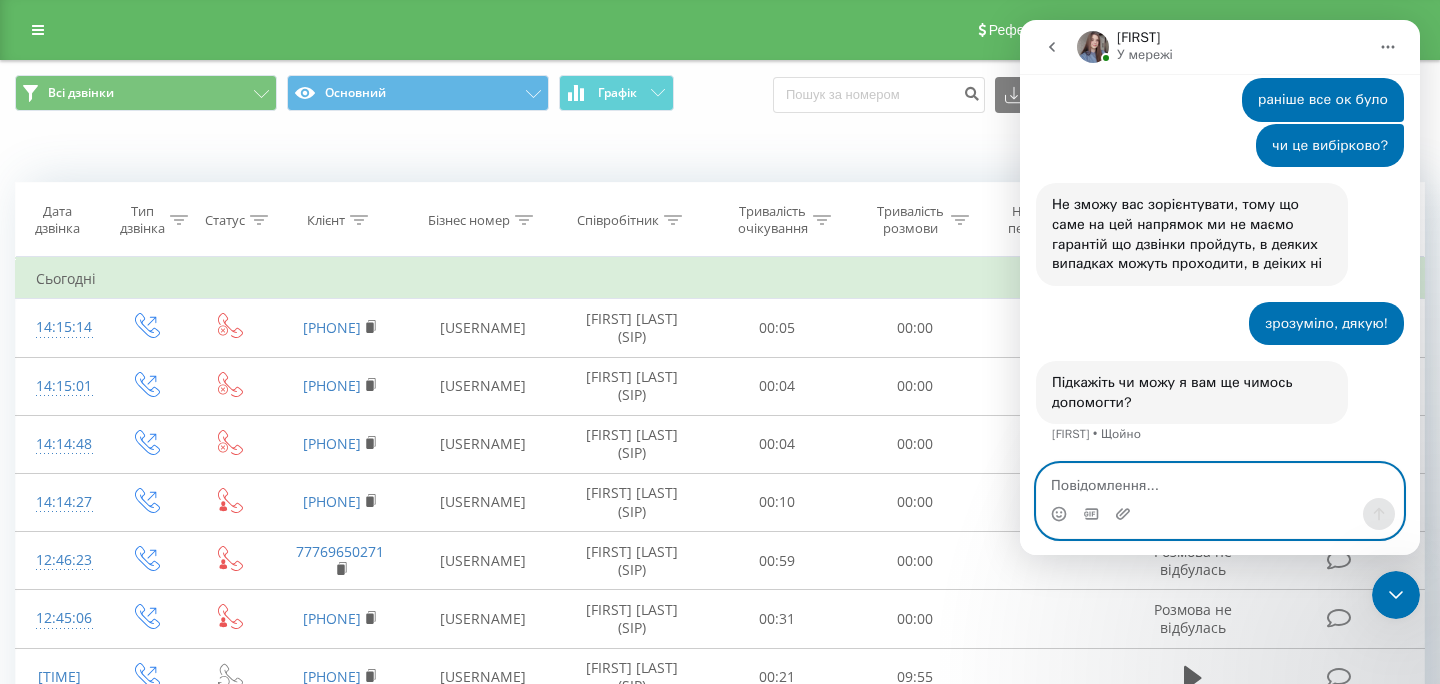 scroll, scrollTop: 533, scrollLeft: 0, axis: vertical 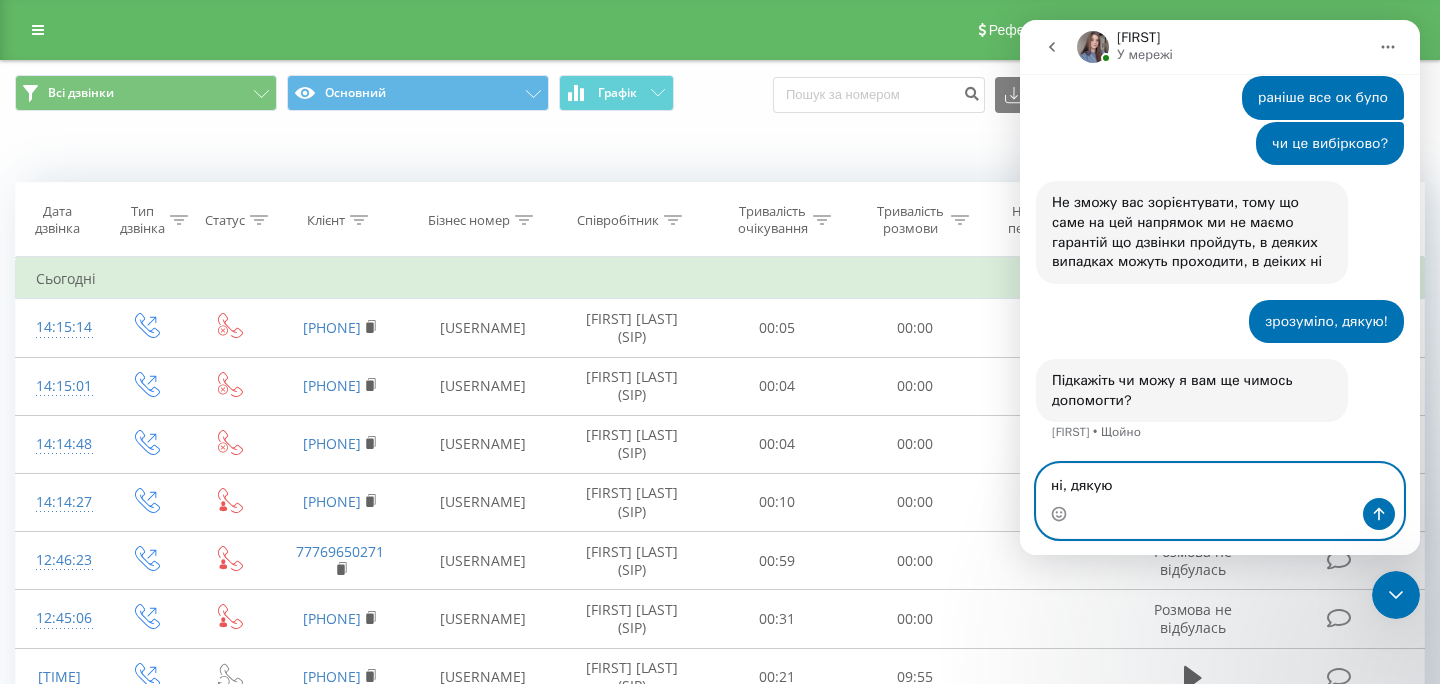 type on "ні, дякую)" 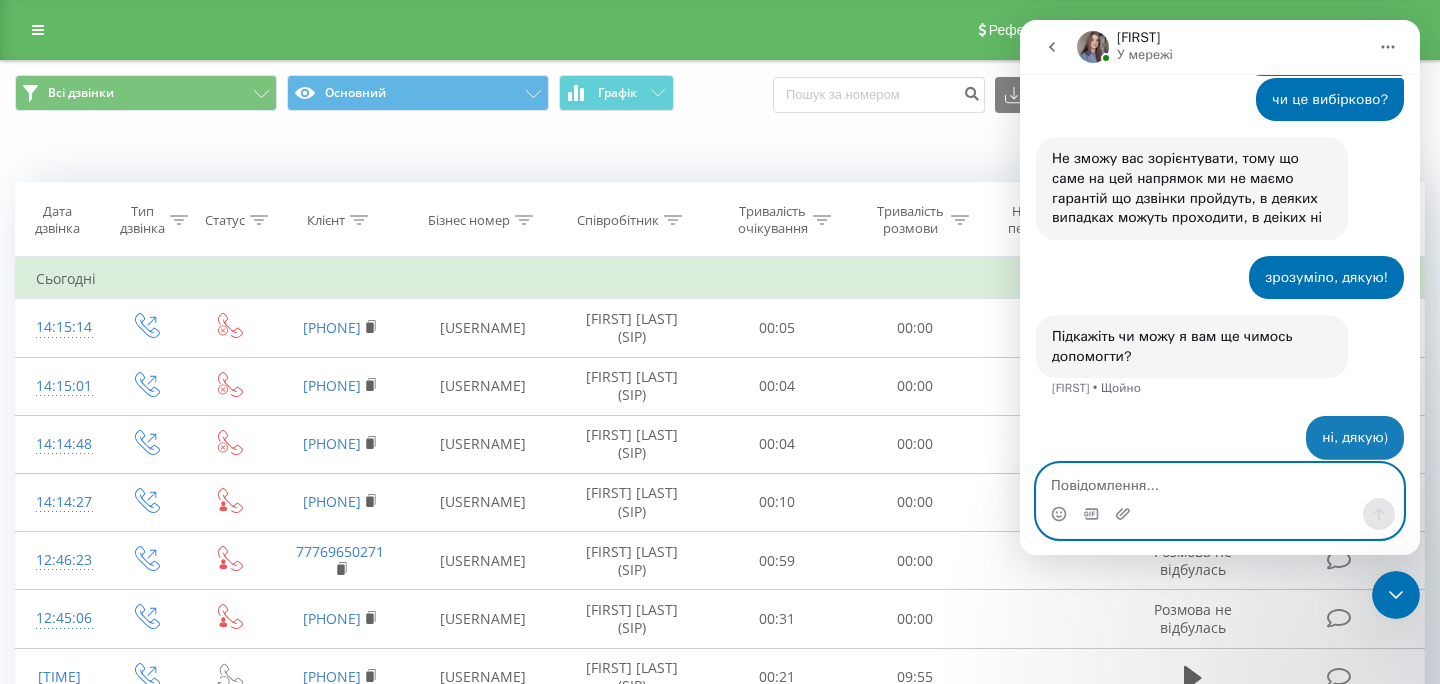 scroll, scrollTop: 593, scrollLeft: 0, axis: vertical 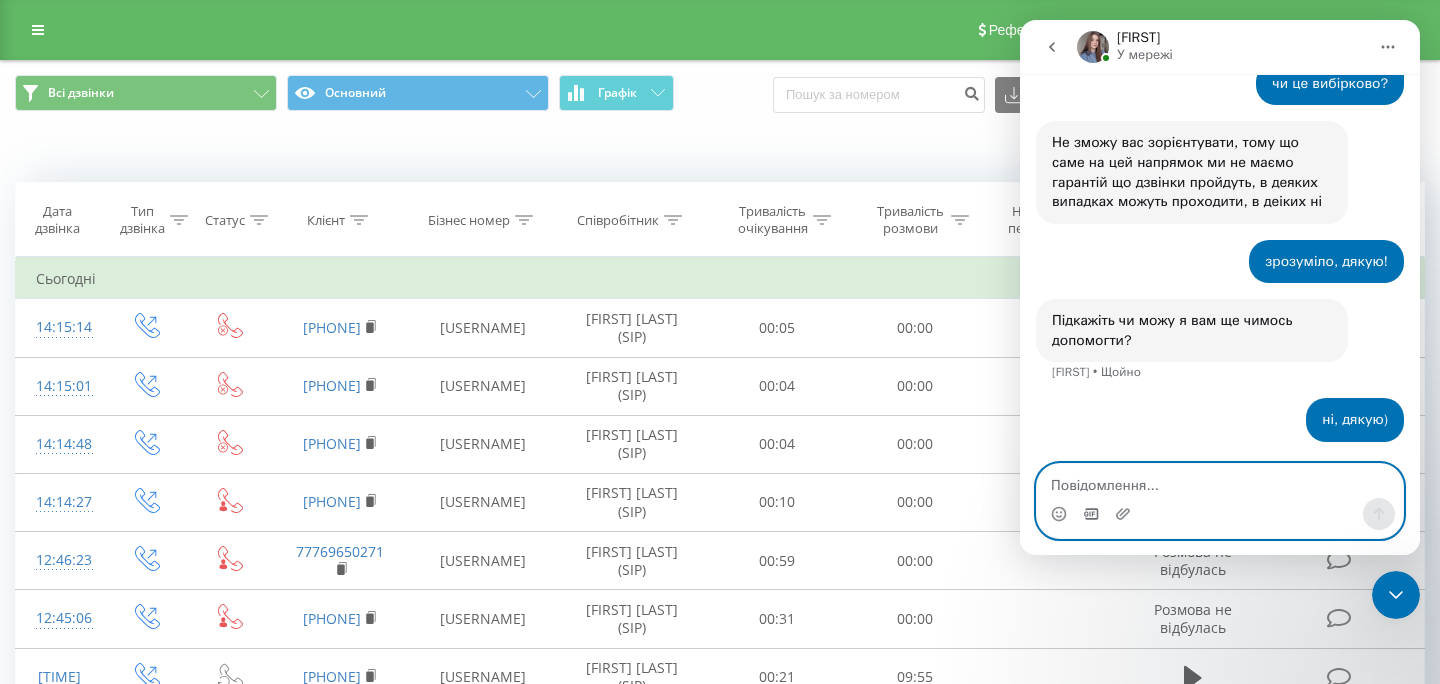 click 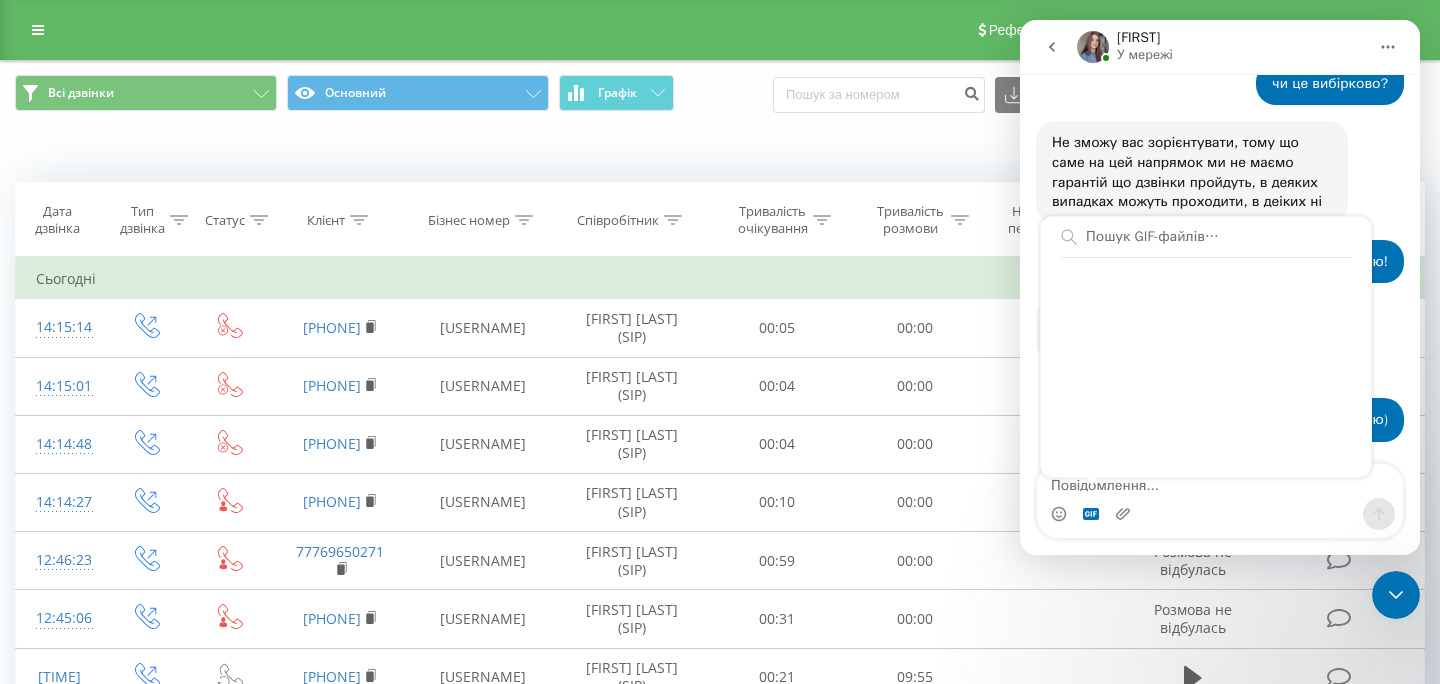 scroll, scrollTop: 344, scrollLeft: 0, axis: vertical 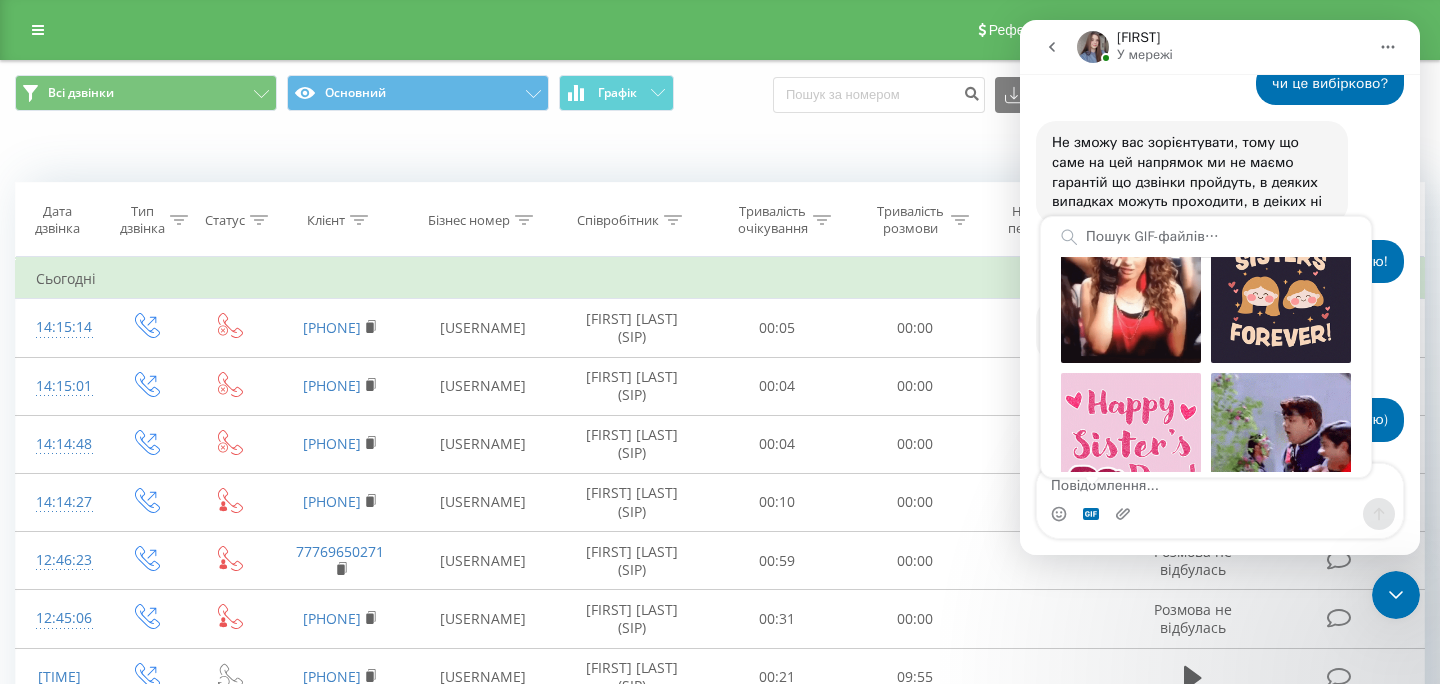 click at bounding box center (1220, 514) 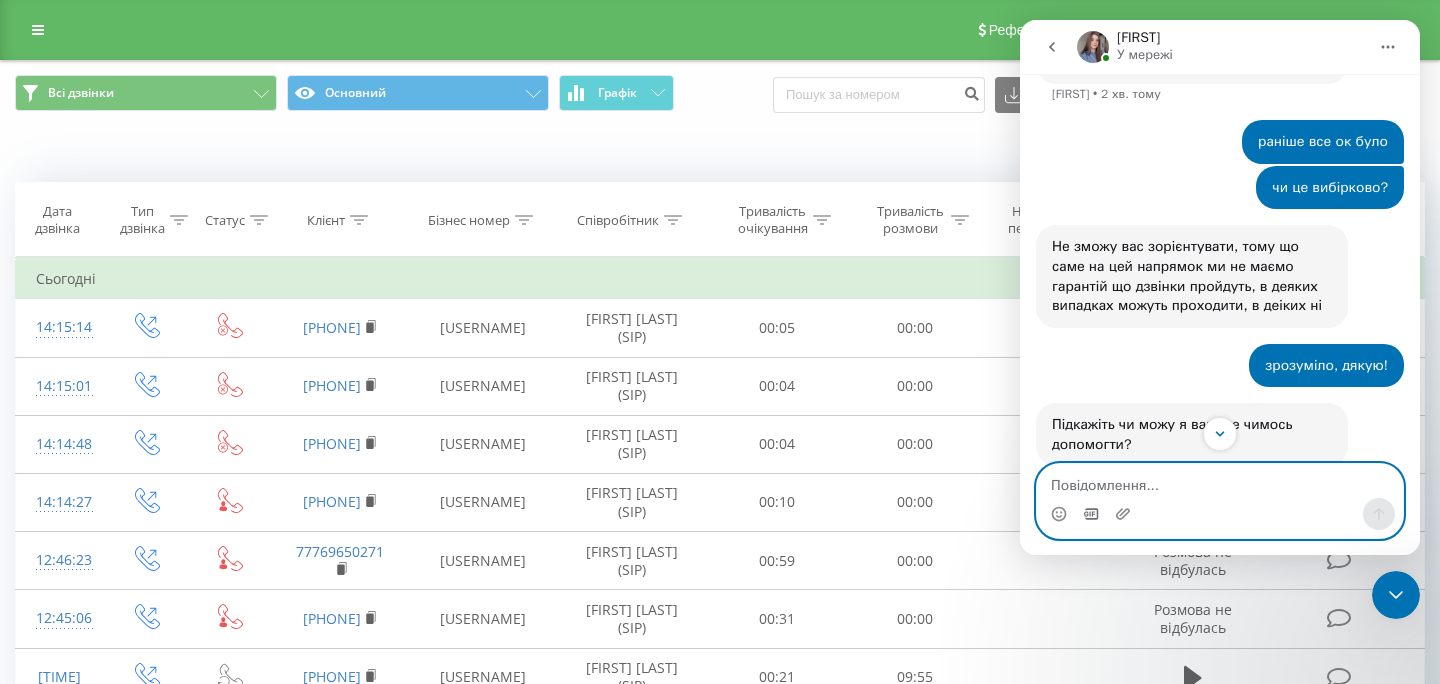 scroll, scrollTop: 593, scrollLeft: 0, axis: vertical 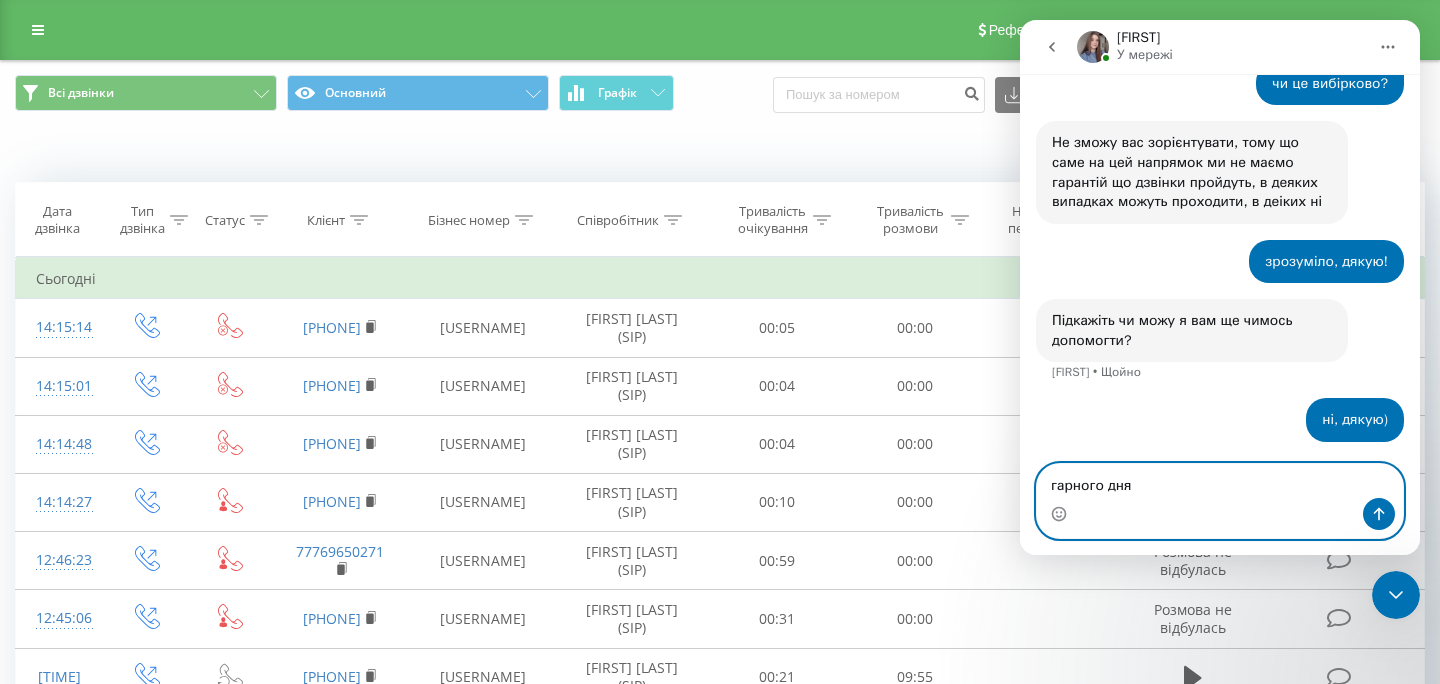 type on "гарного дня!" 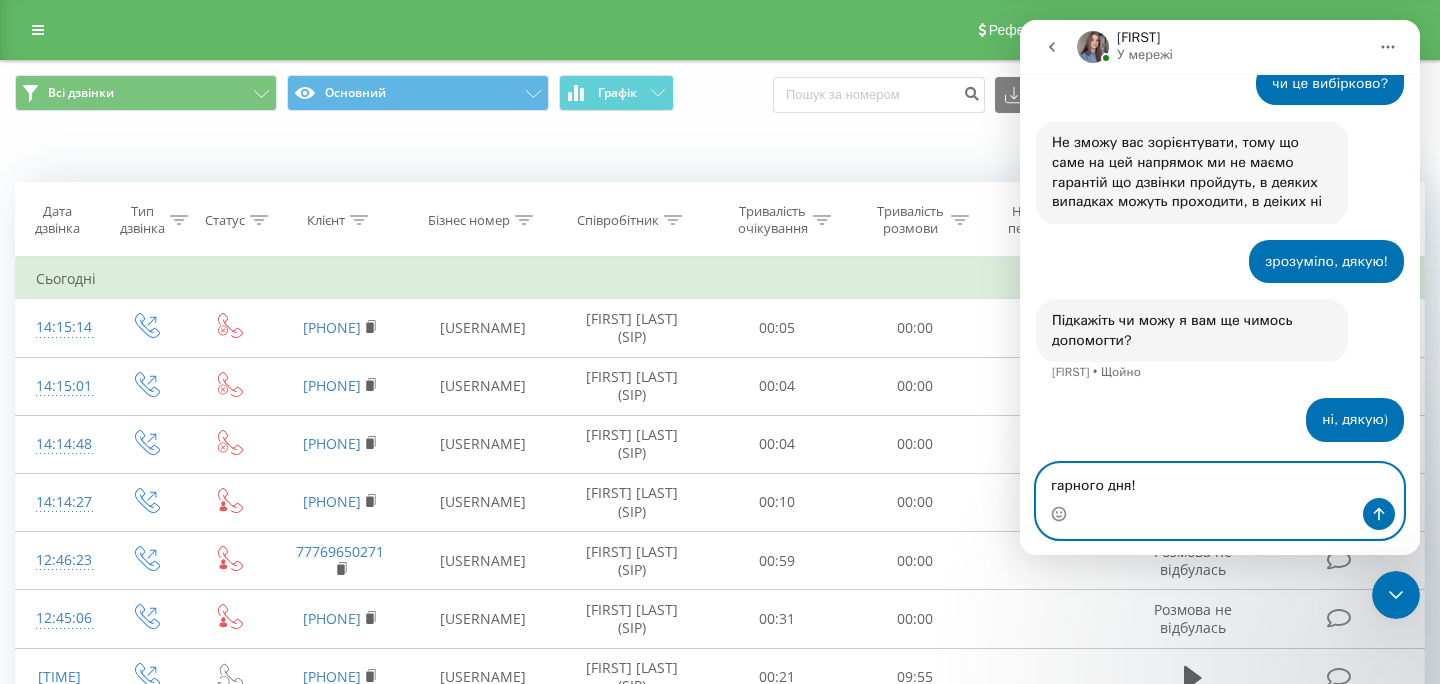 type 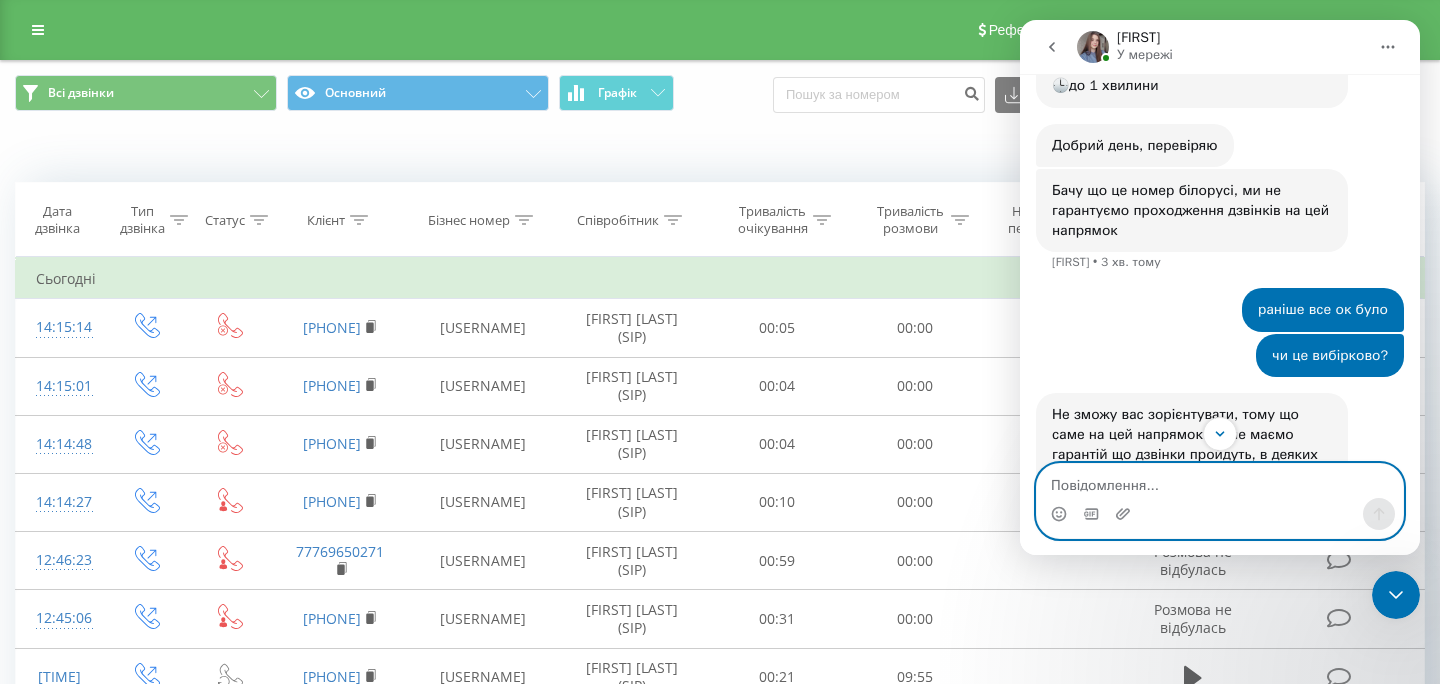scroll, scrollTop: 297, scrollLeft: 0, axis: vertical 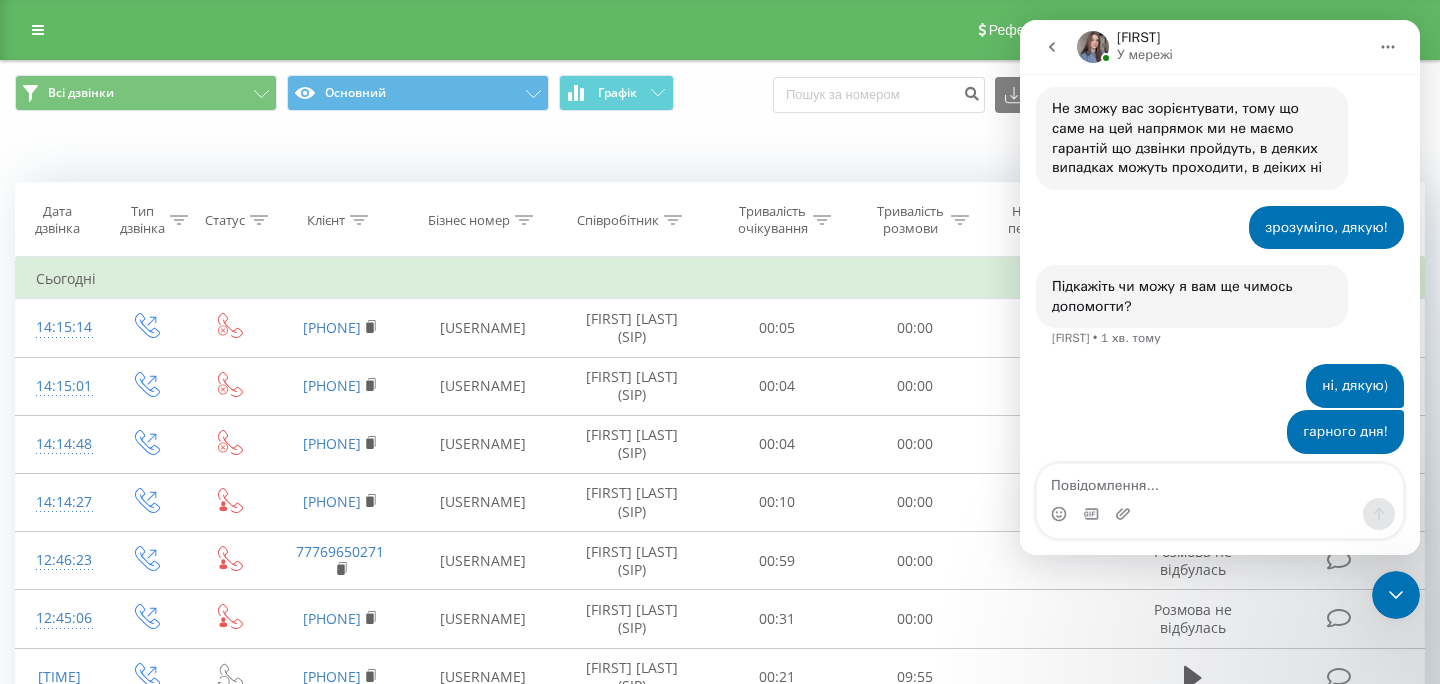click 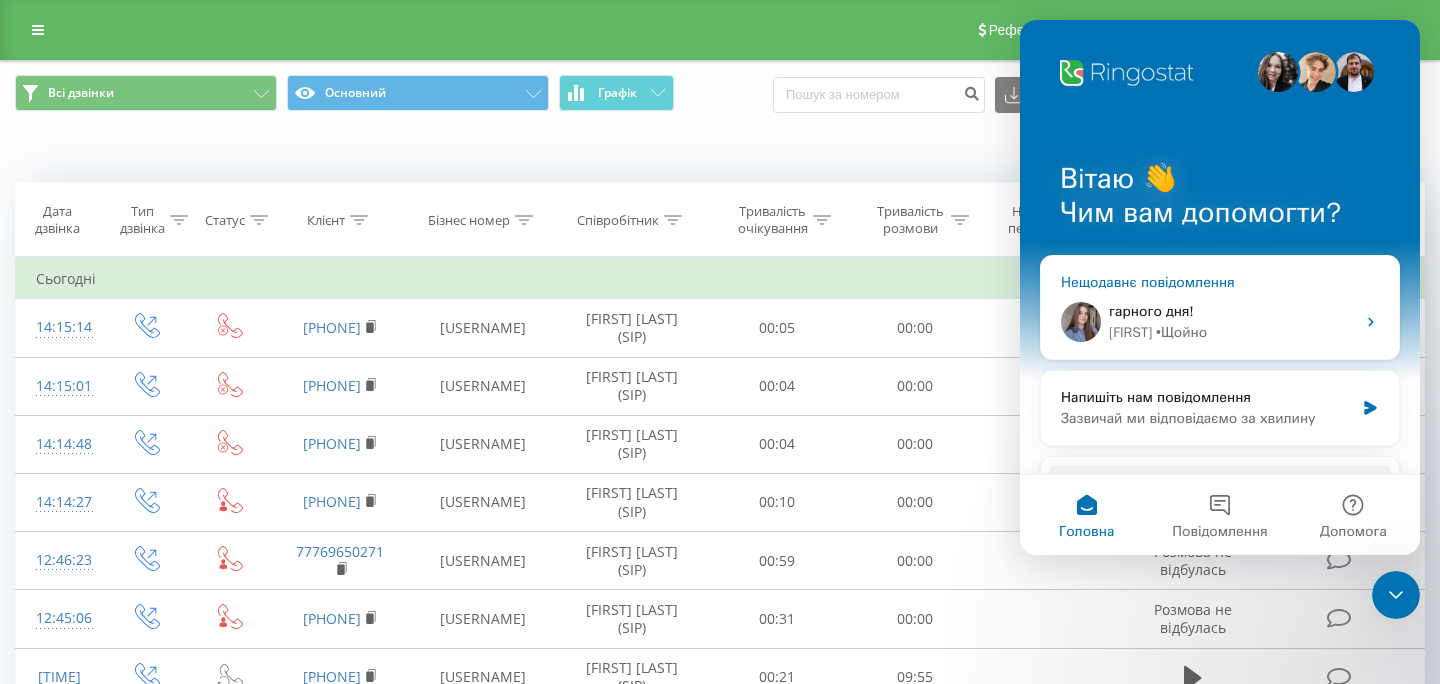 click on "гарного дня! Tetiana •  Щойно" at bounding box center (1220, 322) 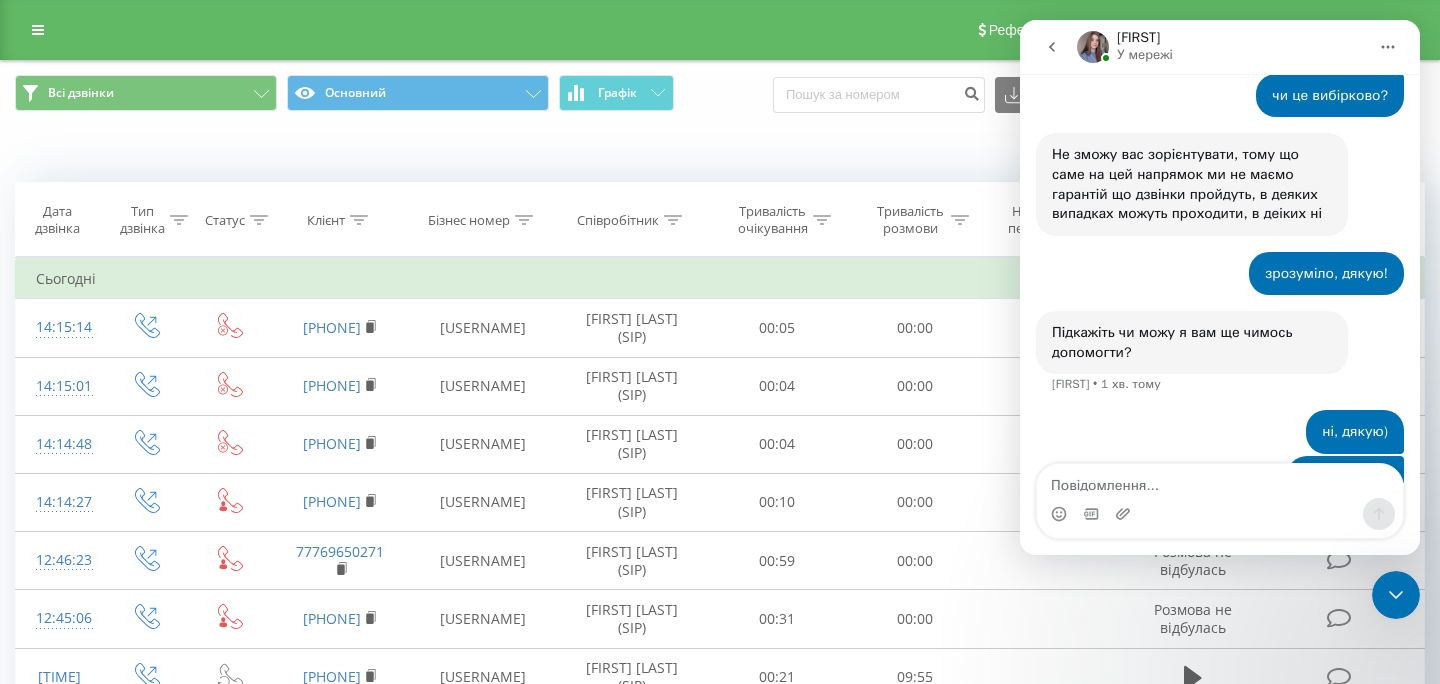 scroll, scrollTop: 618, scrollLeft: 0, axis: vertical 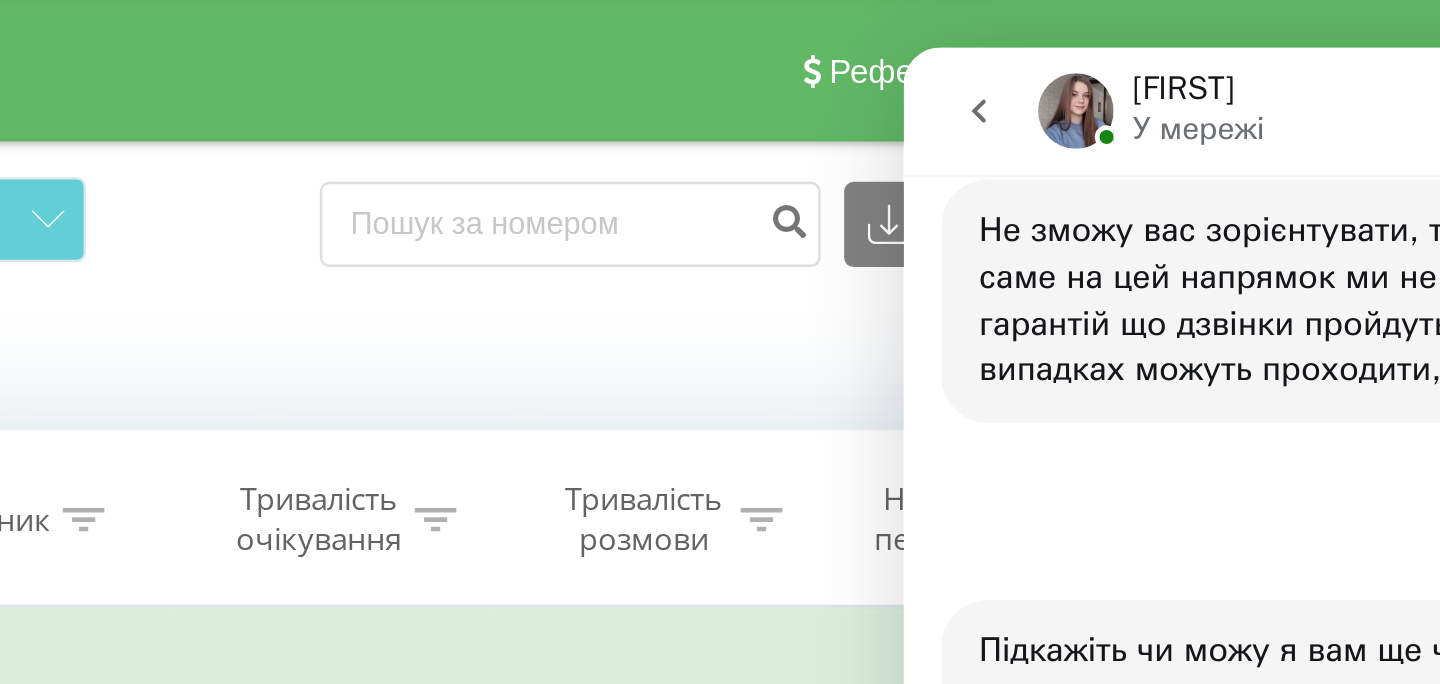 click on "вітаю! підкажіть, будь ласка, чому не можу додзвонитися на цей номер 375297211029? Yaroslava    •   25 хв. тому Ви отримаєте відповідь тут і на свою ел. пошту: ✉️  y.afanasenko@bookimed.com Звичайний час відповіді 🕒  до 1 хвилини Fin    •   25 хв. тому Добрий день, перевіряю Tetiana    •   23 хв. тому Бачу що це номер білорусі, ми не гарантуємо проходження дзвінків на цей напрямок Tetiana    •   4 хв. тому раніше все ок було Yaroslava    •   3 хв. тому чи це вибірково? Yaroslava    •   3 хв. тому Tetiana    •   1 хв. тому зрозуміло, дякую! Yaroslava    •   1 хв. тому Підкажіть чи можу я вам ще чимось допомогти? Tetiana    •   1 хв. тому Yaroslava" at bounding box center [1103, 50] 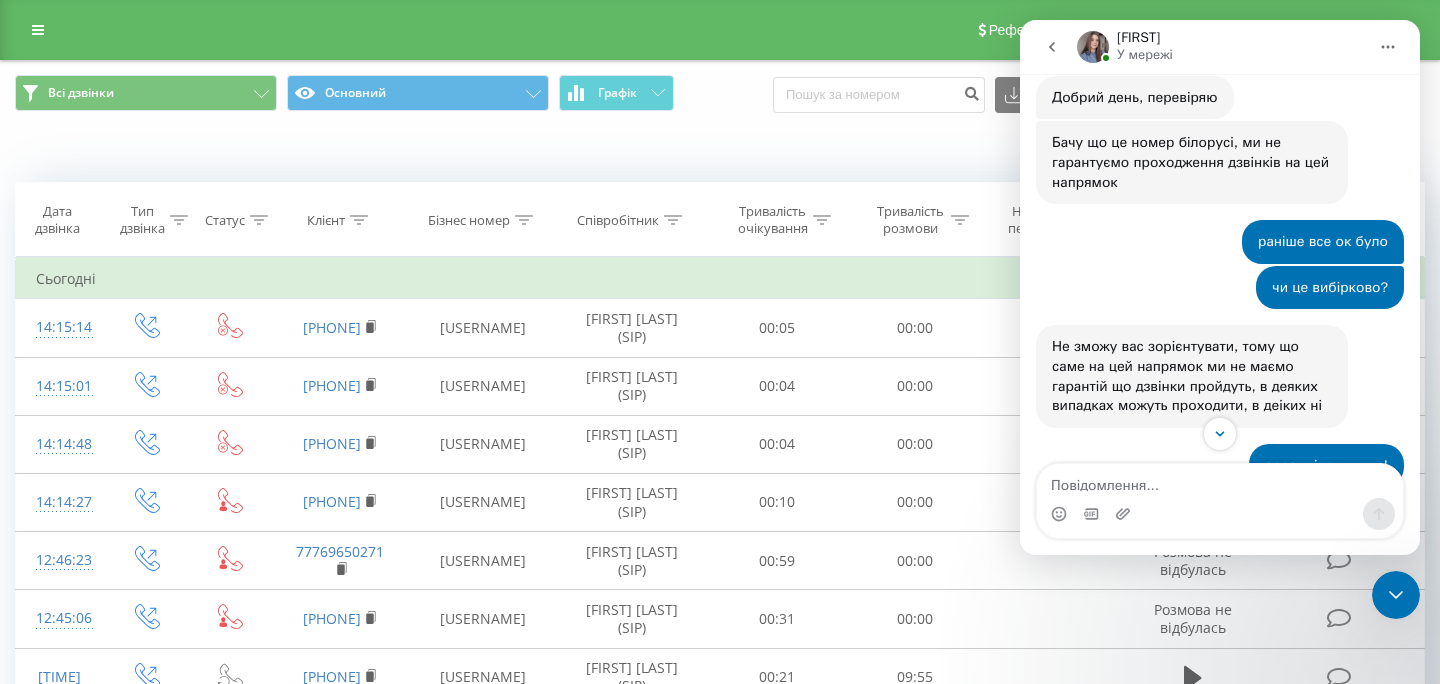 scroll, scrollTop: 367, scrollLeft: 0, axis: vertical 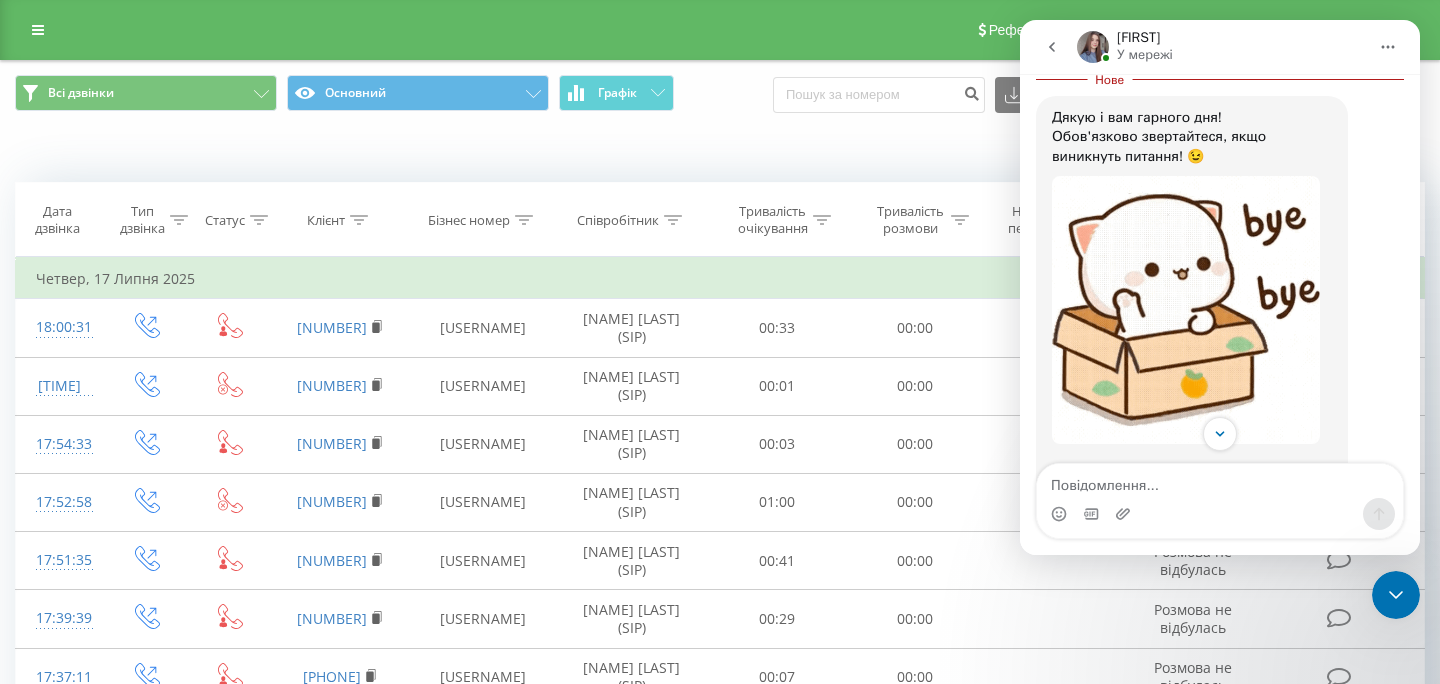 click 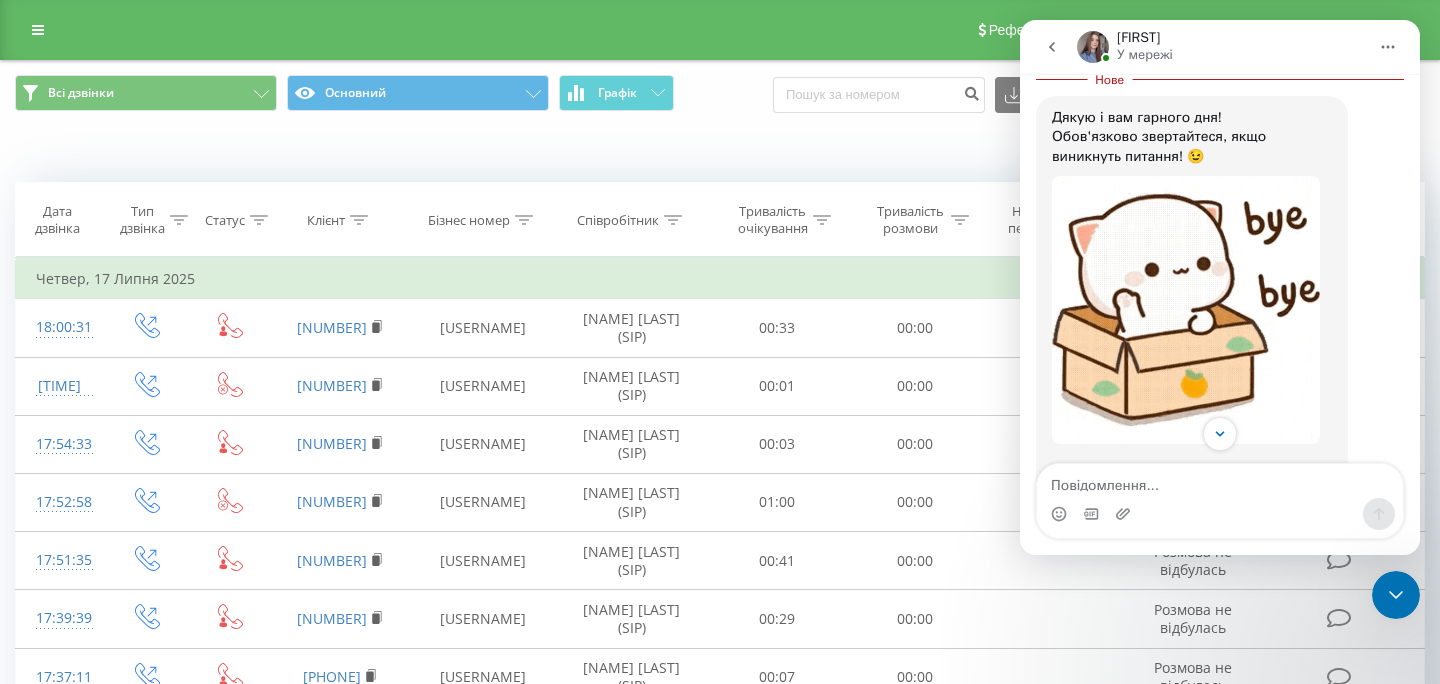 scroll, scrollTop: 0, scrollLeft: 0, axis: both 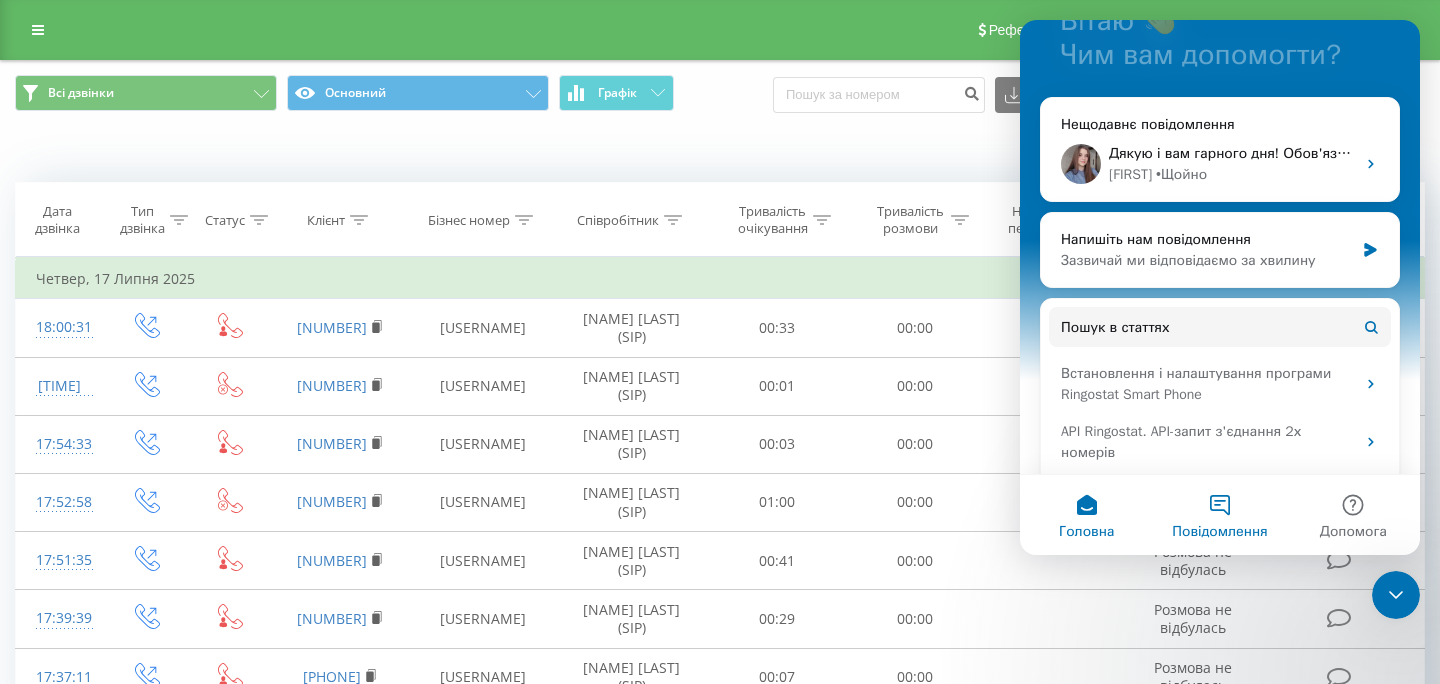 click on "Повідомлення" at bounding box center (1219, 515) 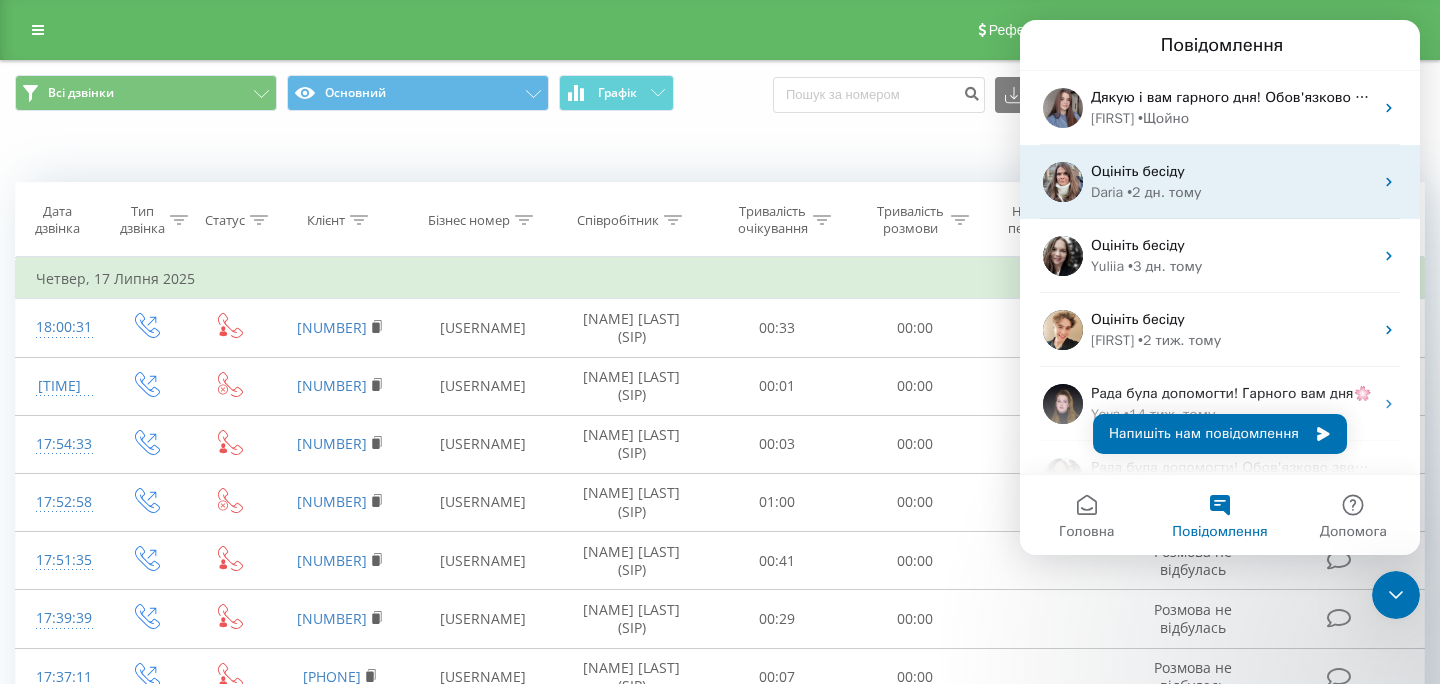click on "Оцініть бесіду" at bounding box center (1232, 171) 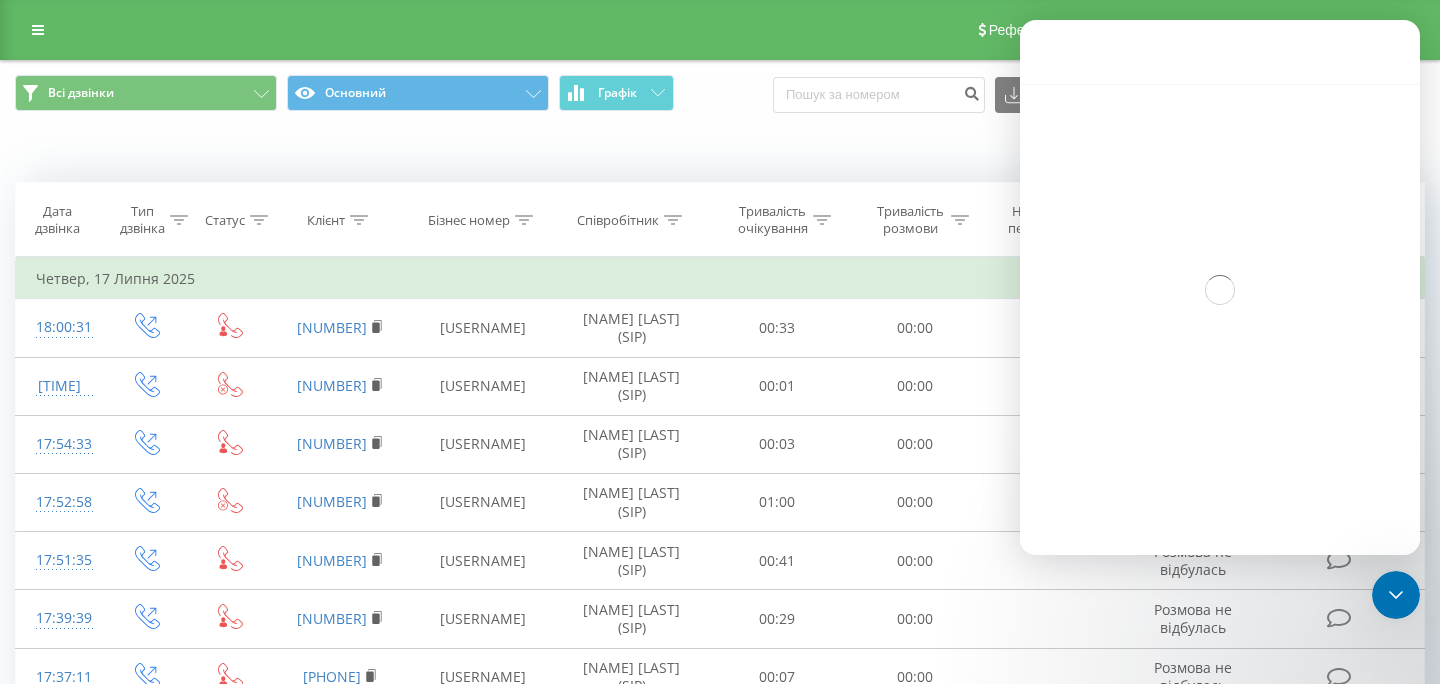 scroll, scrollTop: 3, scrollLeft: 0, axis: vertical 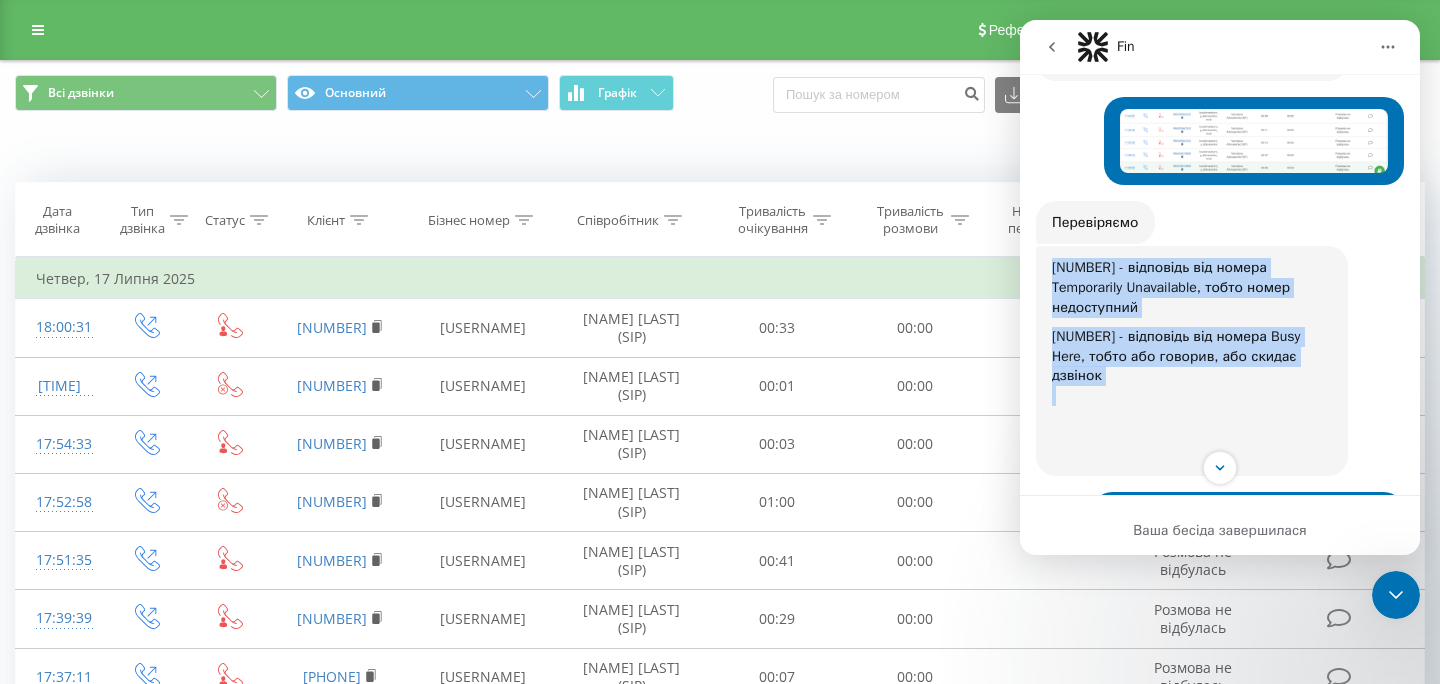 drag, startPoint x: 1052, startPoint y: 269, endPoint x: 1190, endPoint y: 394, distance: 186.19614 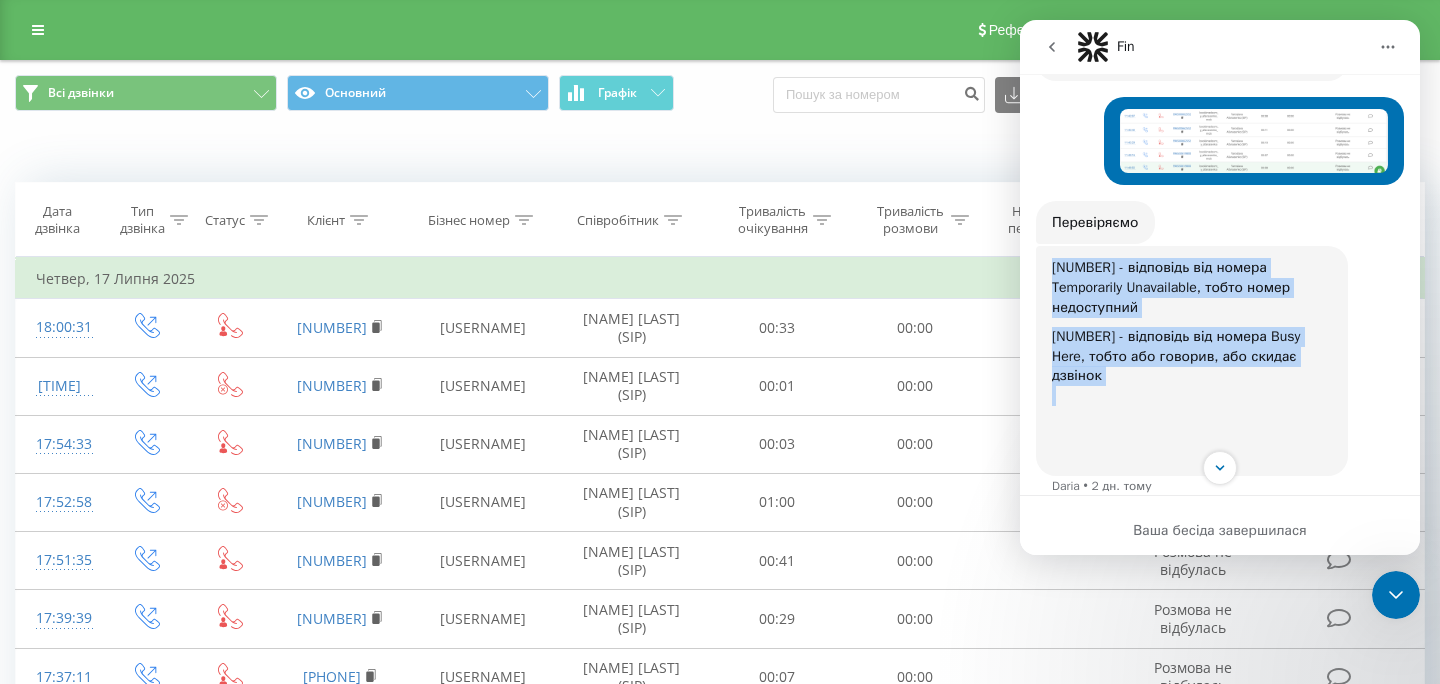 copy on "996500662552 - відповідь від номера Temporarily Unavailable, тобто номер недоступний   996550619800 - відповідь від номера Busy Here, тобто або говорив, або скидає дзвінок" 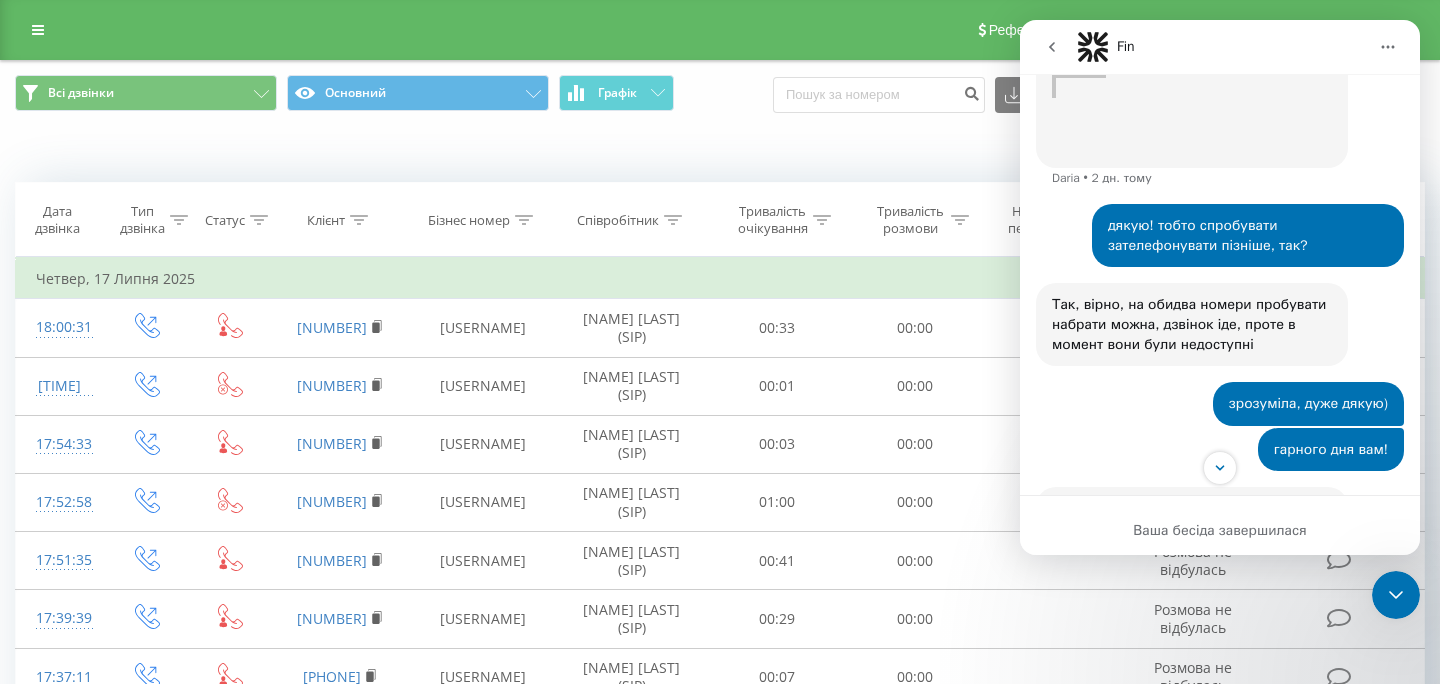 scroll, scrollTop: 838, scrollLeft: 0, axis: vertical 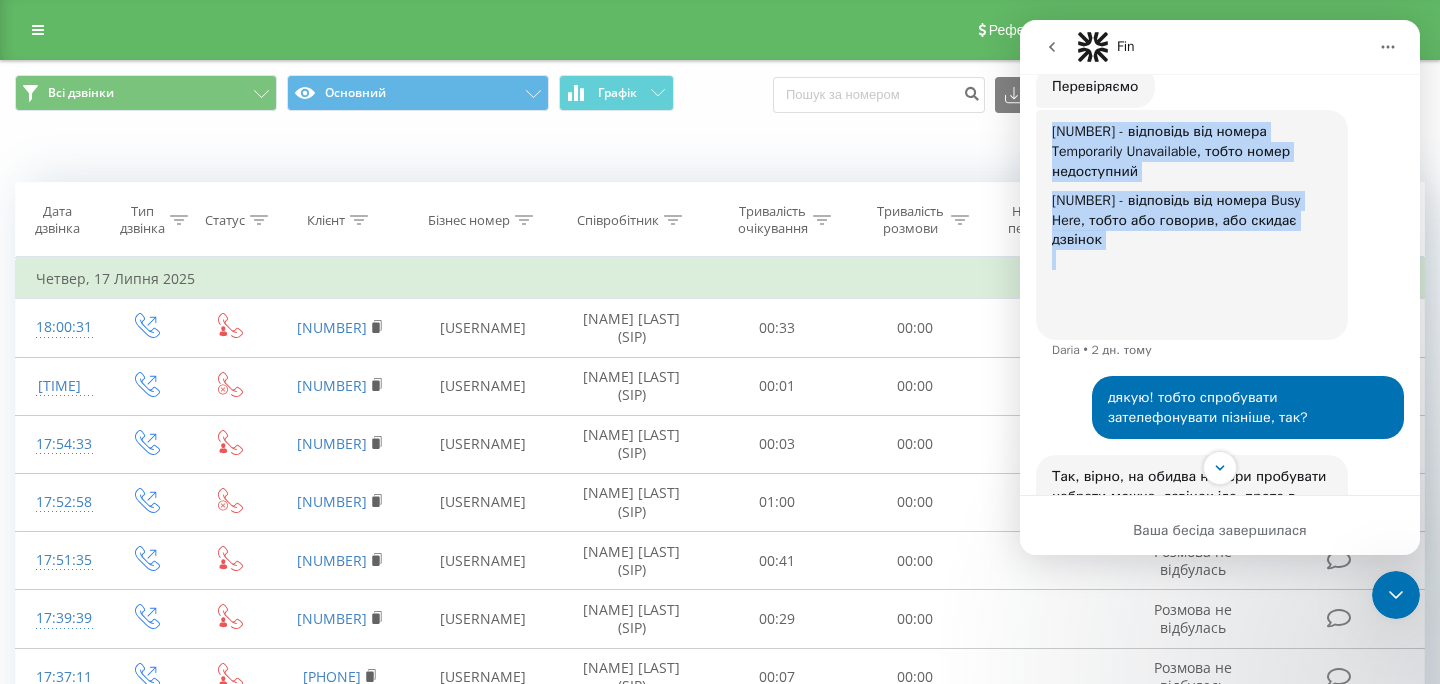 click on "996550619800 - відповідь від номера Busy Here, тобто або говорив, або скидає дзвінок" at bounding box center [1192, 220] 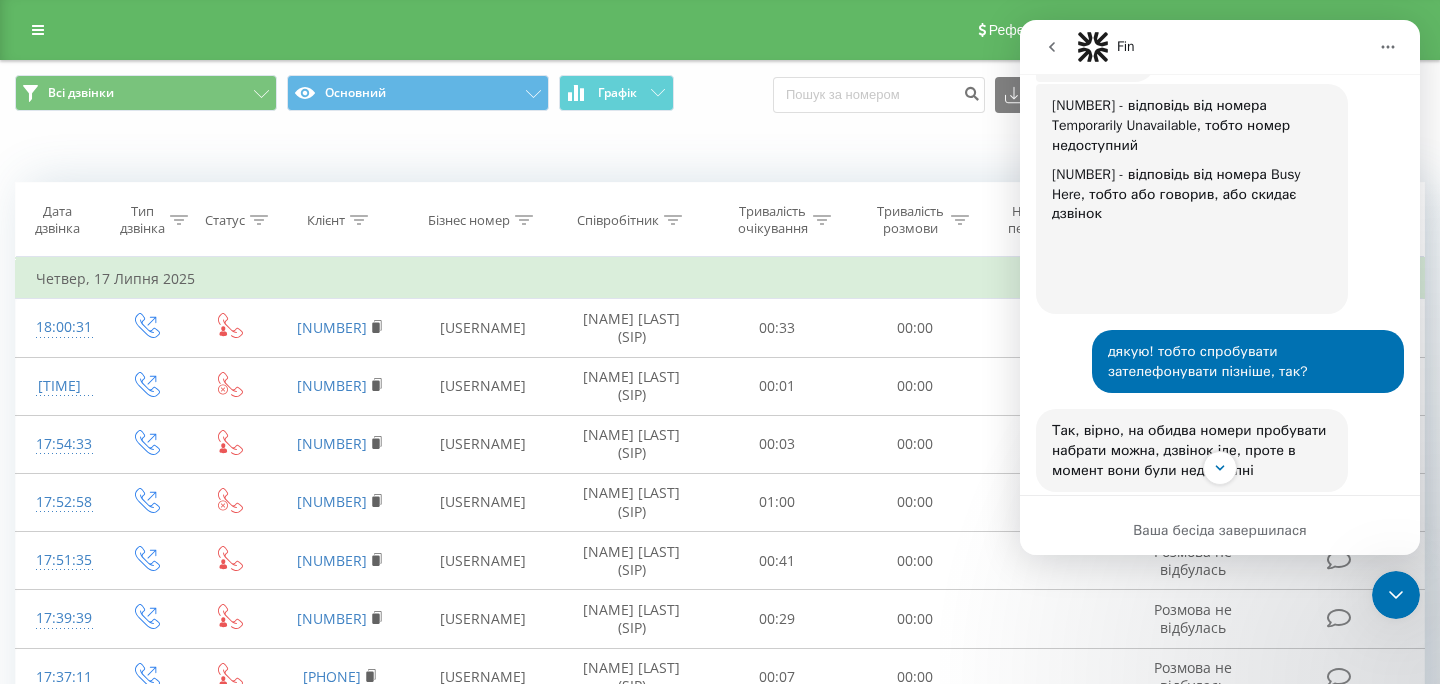 scroll, scrollTop: 697, scrollLeft: 0, axis: vertical 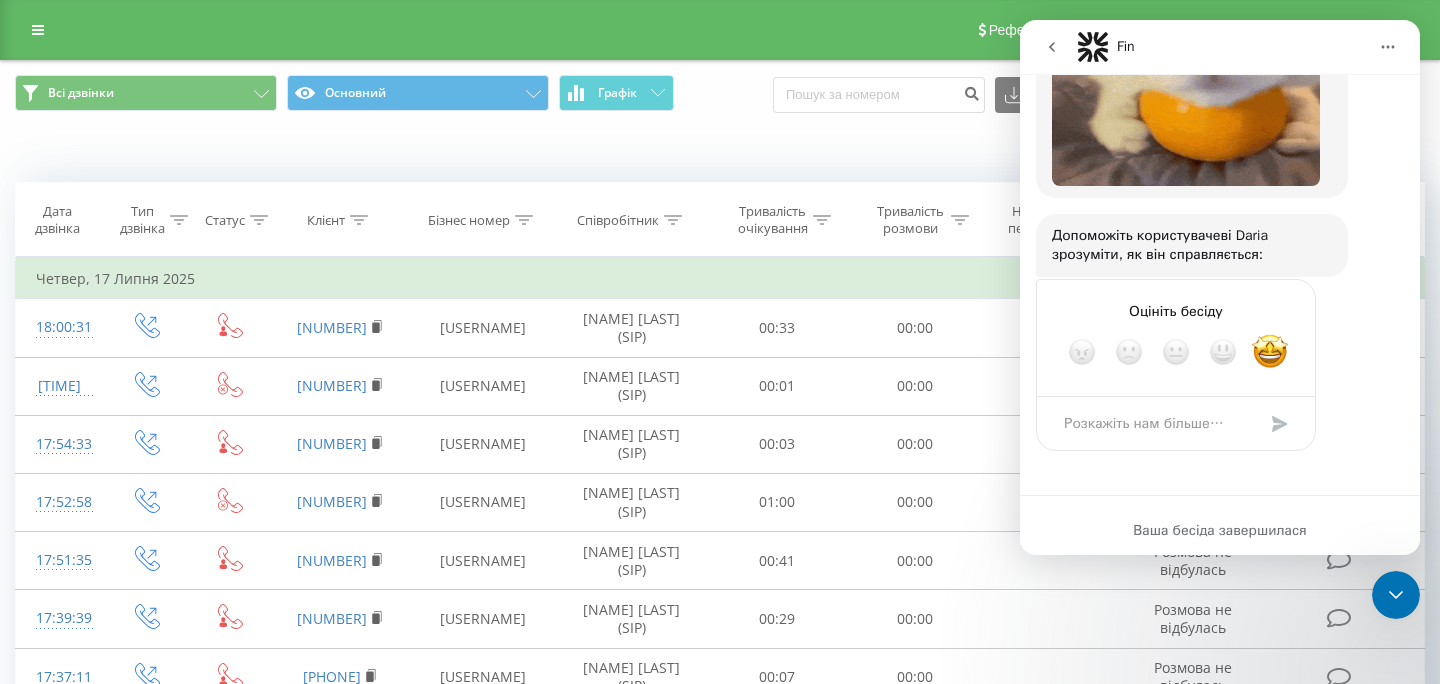 click at bounding box center [1052, 47] 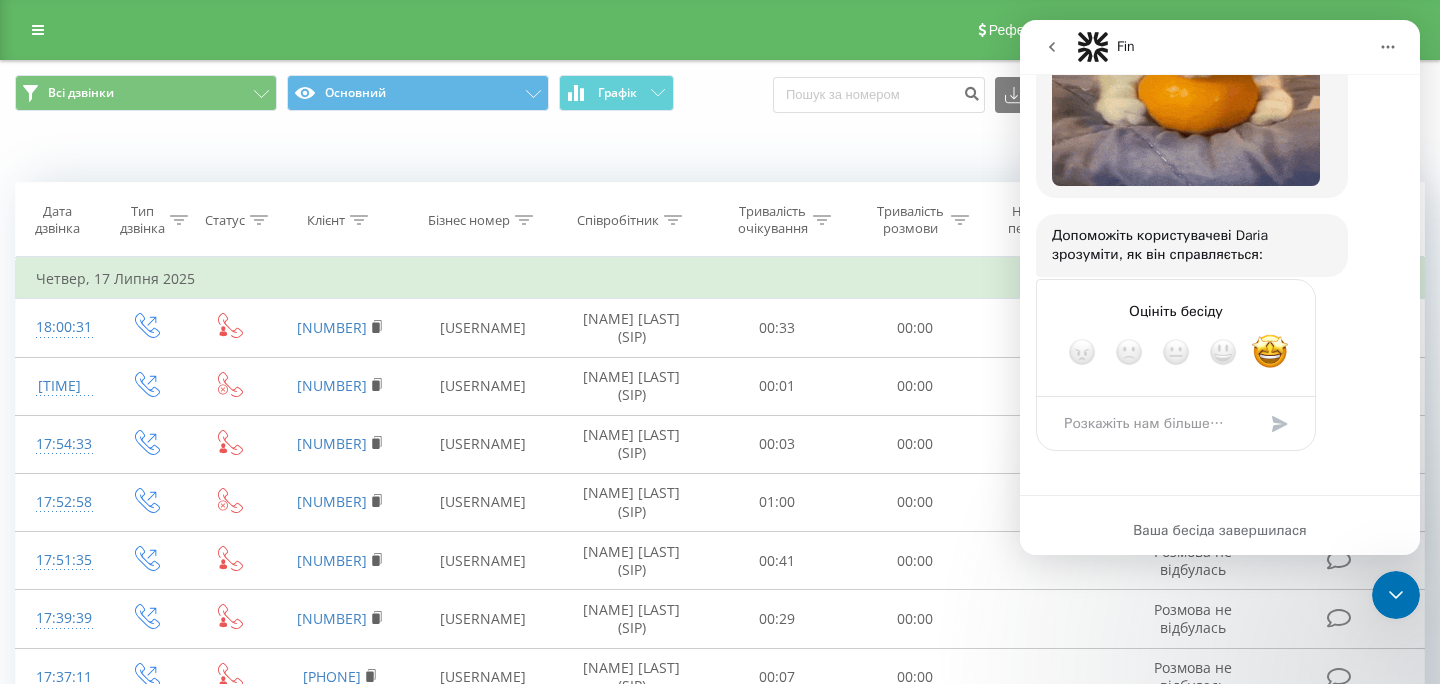 scroll, scrollTop: 0, scrollLeft: 0, axis: both 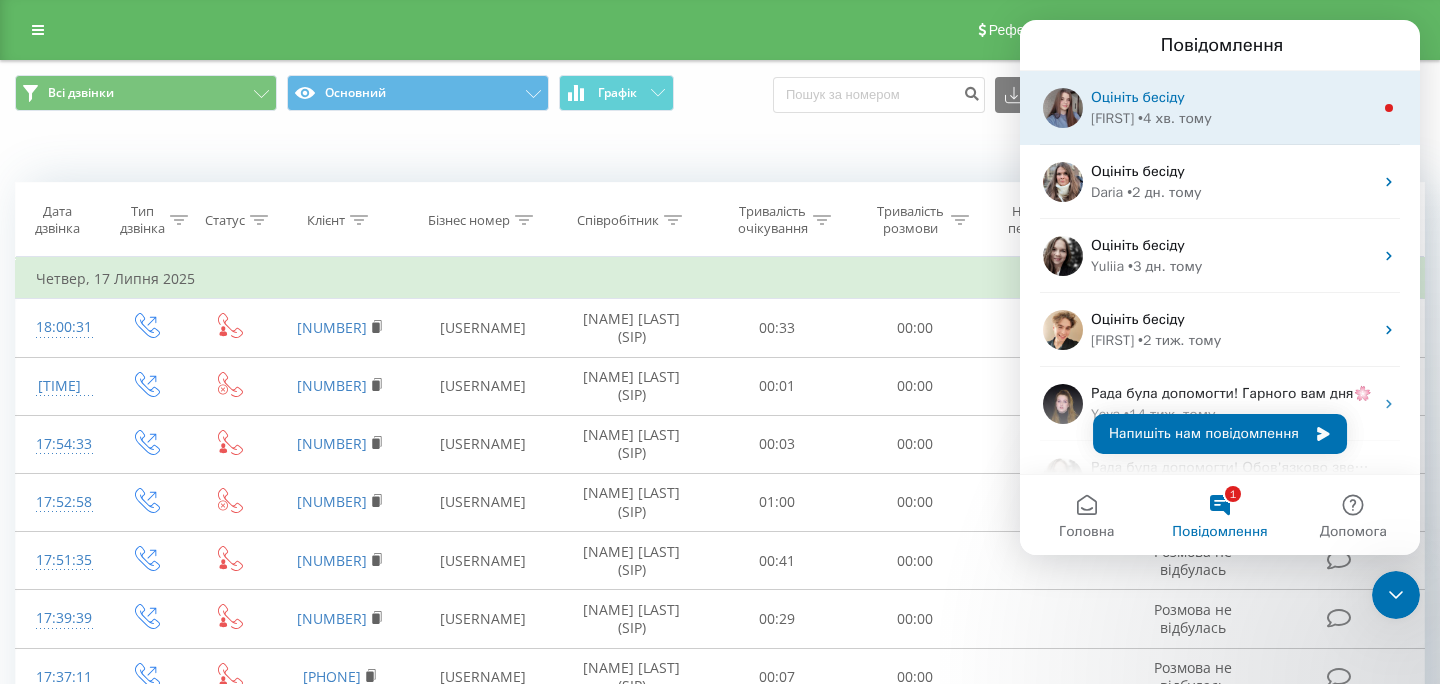 click on "Оцініть бесіду" at bounding box center (1232, 97) 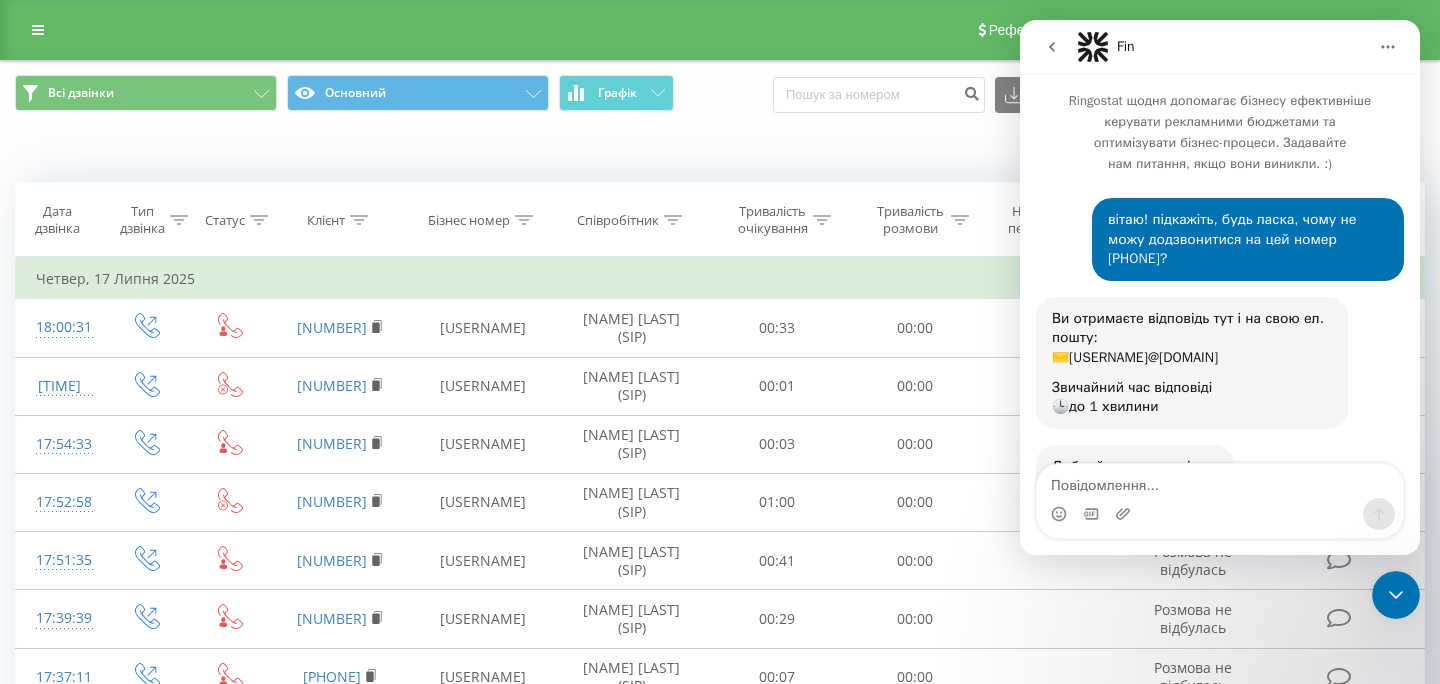 scroll, scrollTop: 3, scrollLeft: 0, axis: vertical 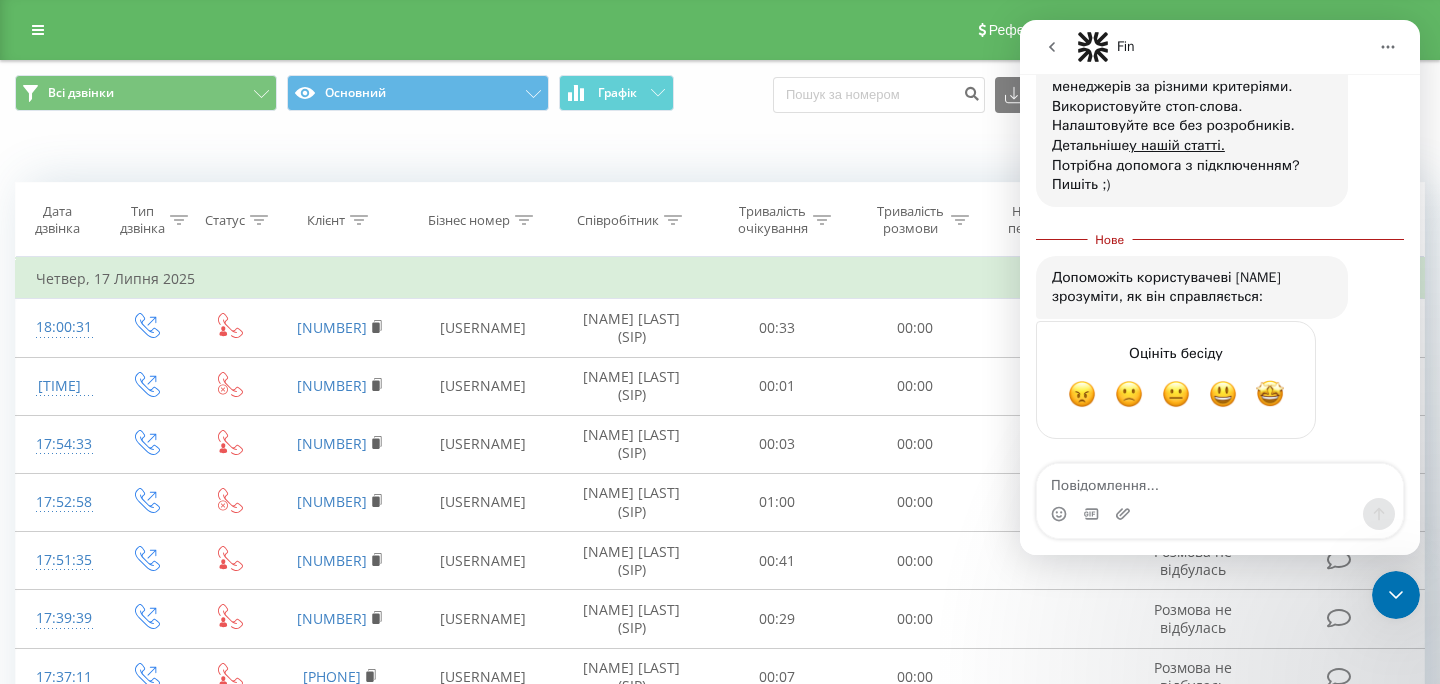 click 